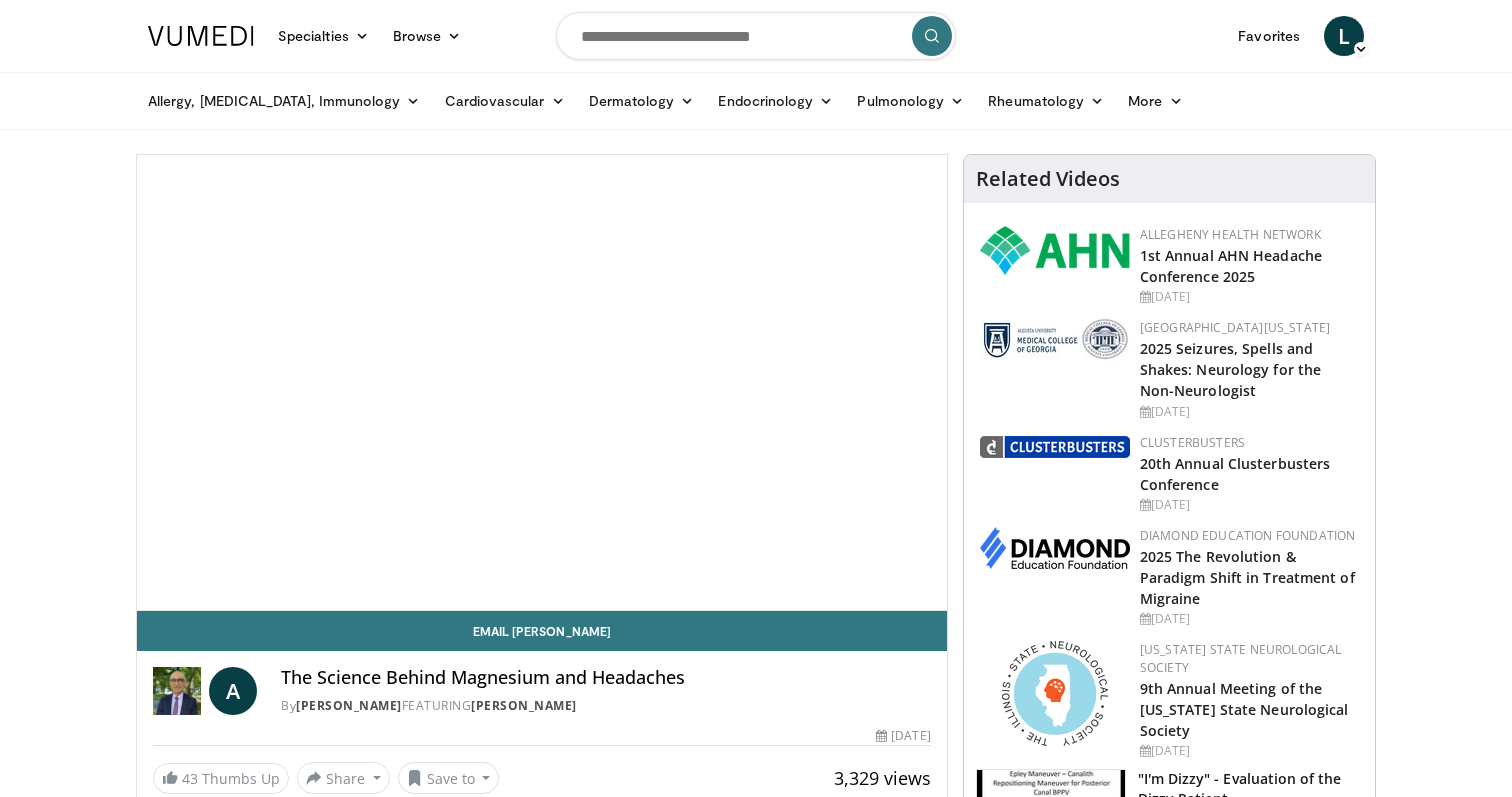 scroll, scrollTop: 0, scrollLeft: 0, axis: both 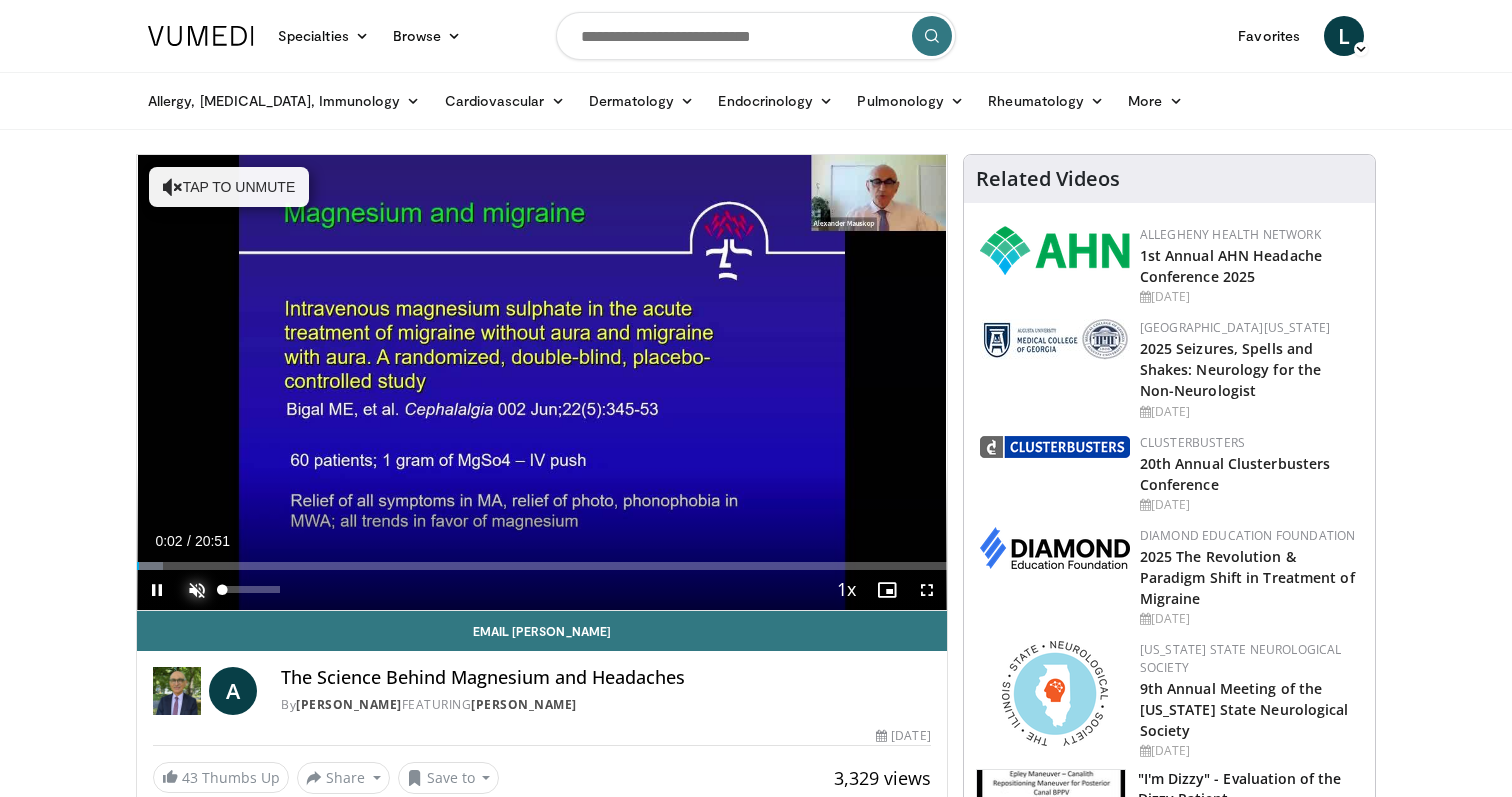 click at bounding box center [197, 590] 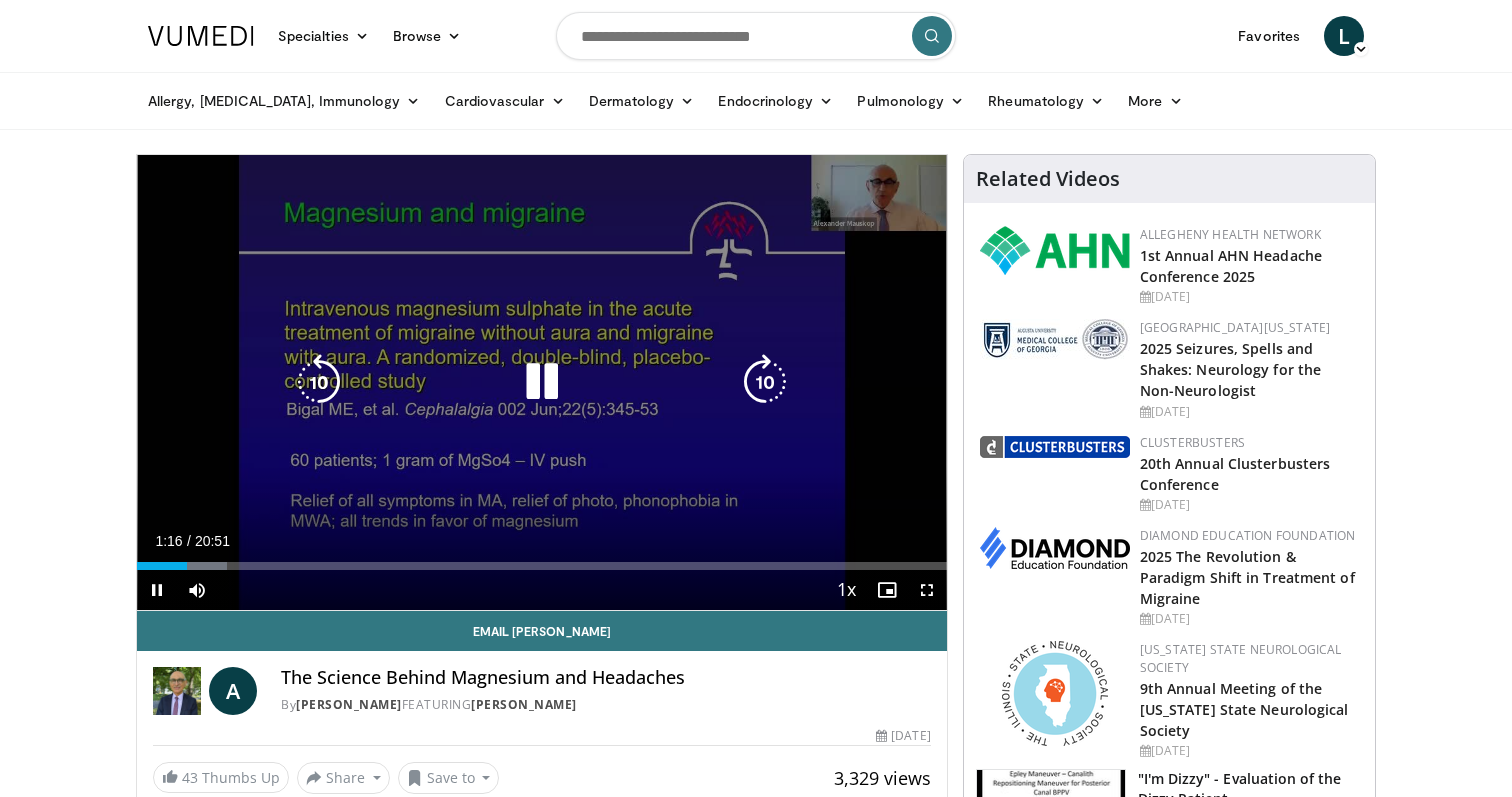 click at bounding box center [542, 382] 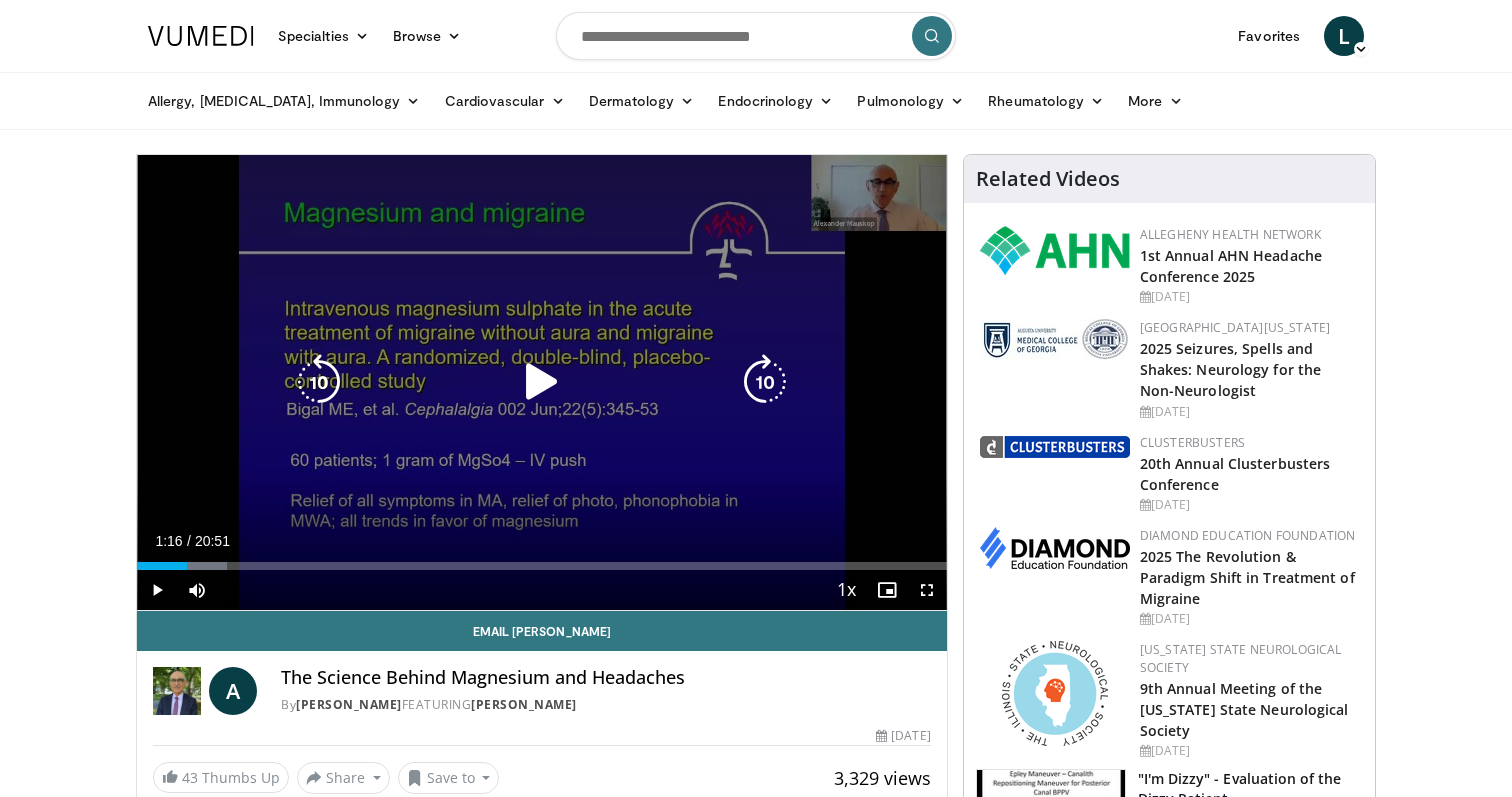 click at bounding box center [542, 382] 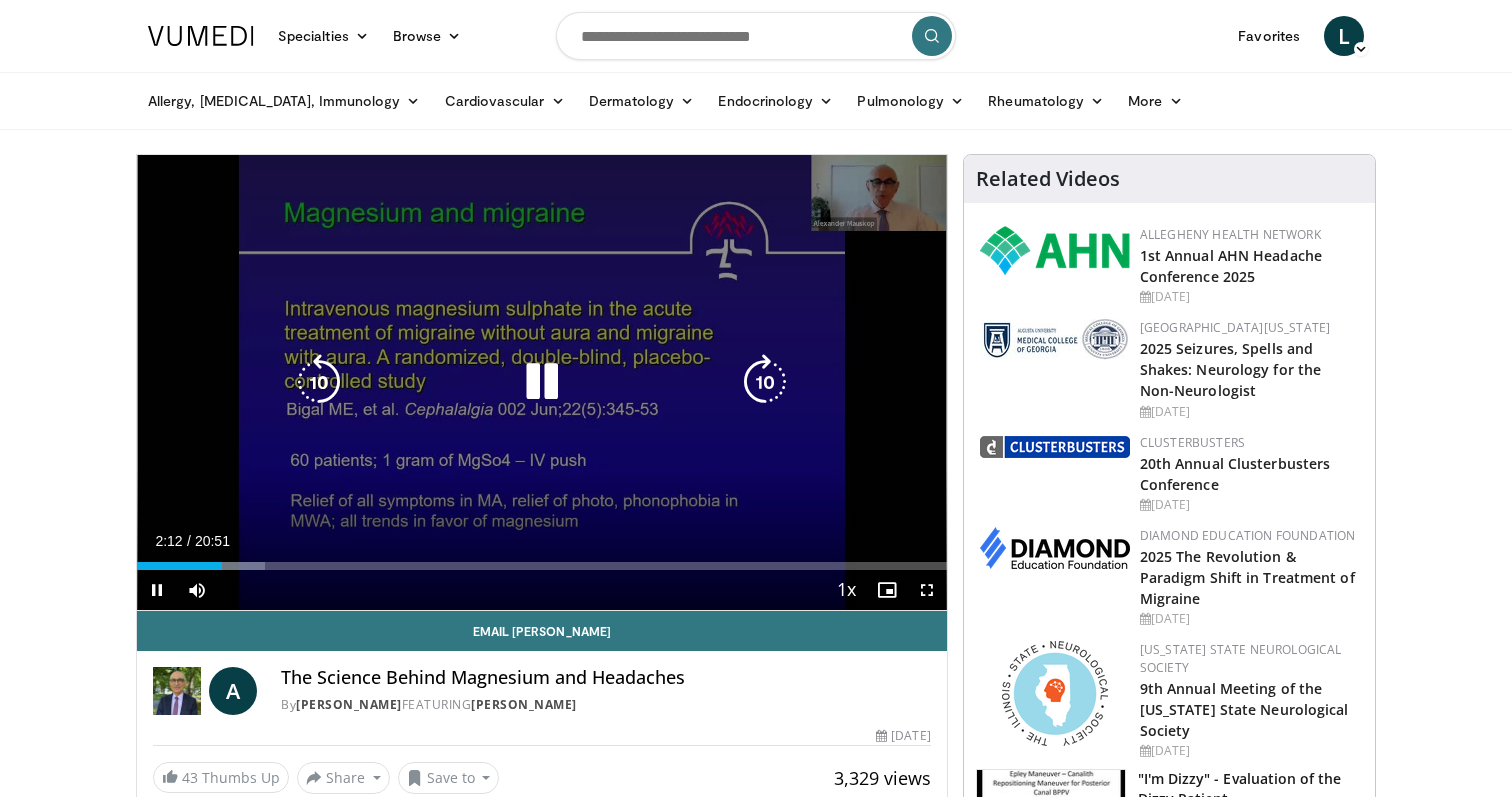 click at bounding box center [542, 382] 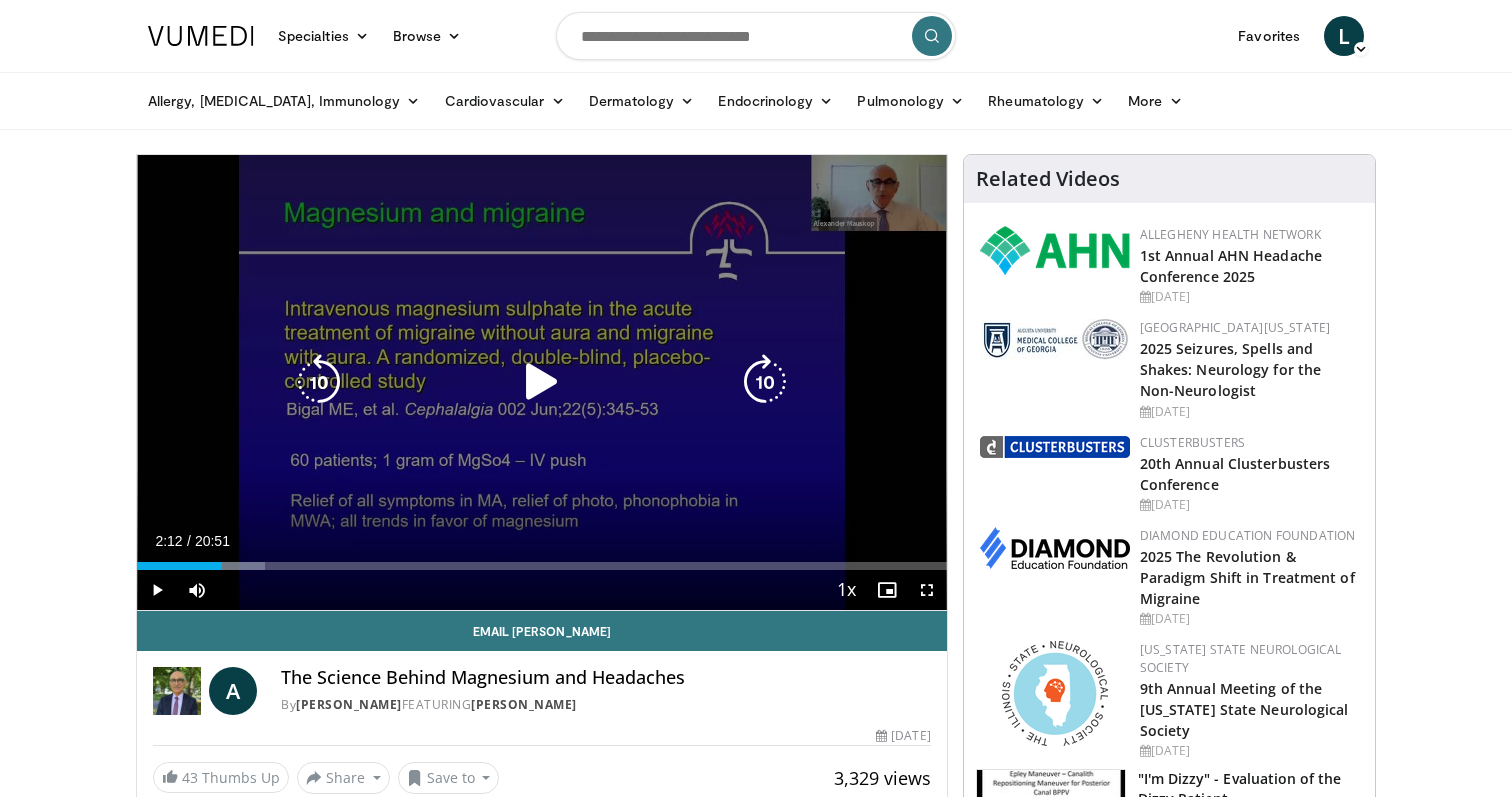 click at bounding box center (542, 382) 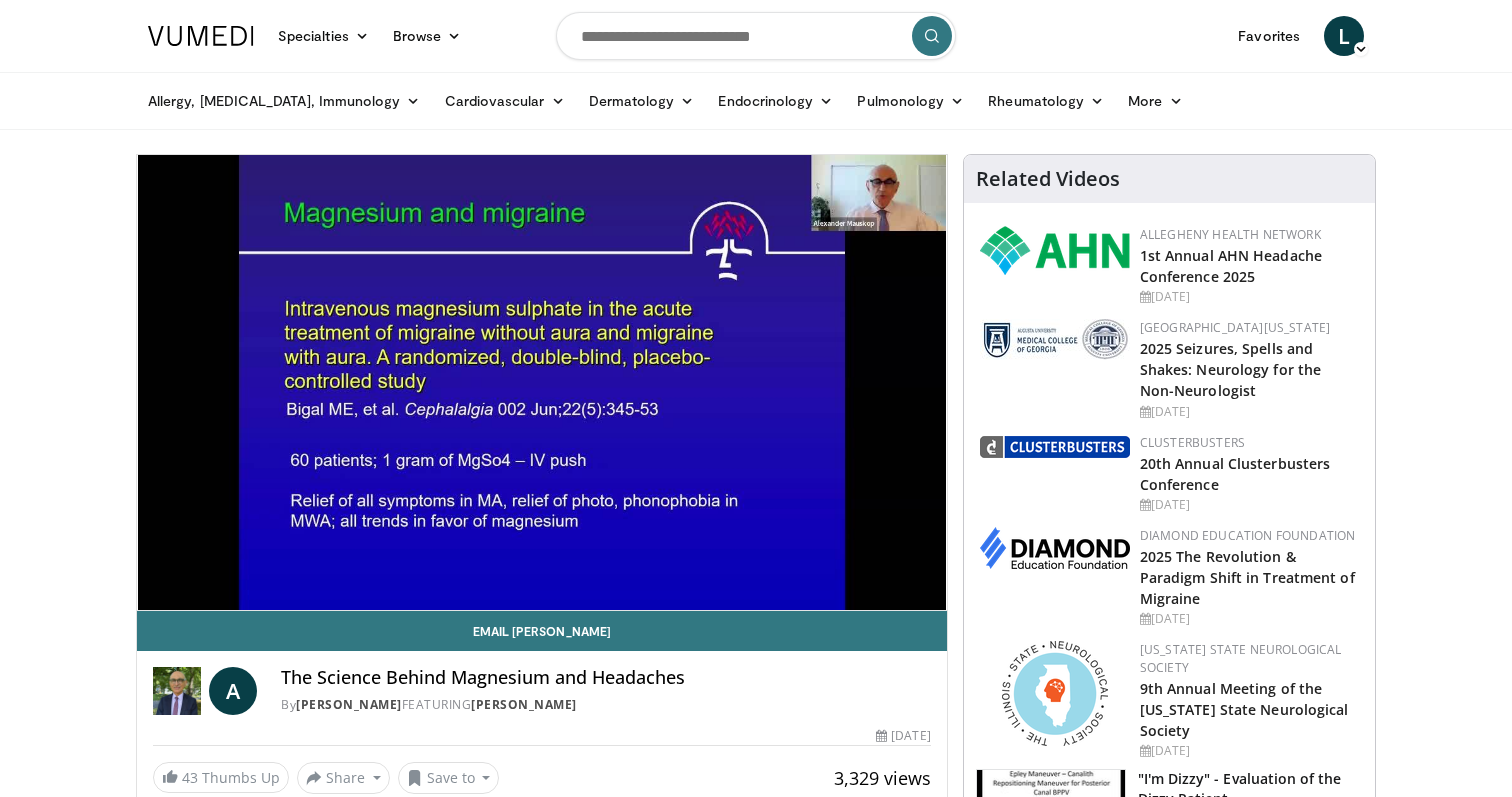 click on "10 seconds
Tap to unmute" at bounding box center (542, 382) 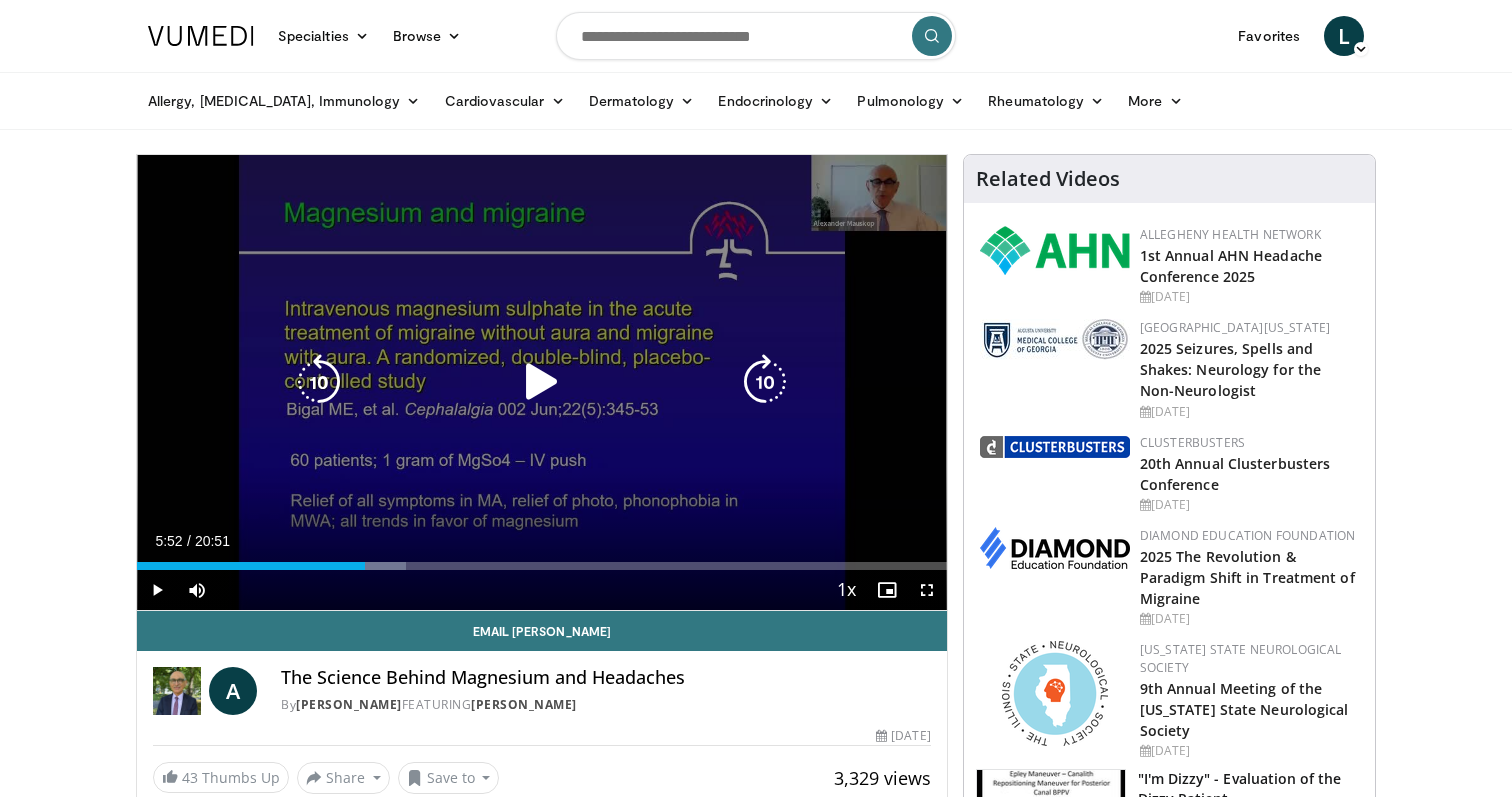 click at bounding box center [542, 382] 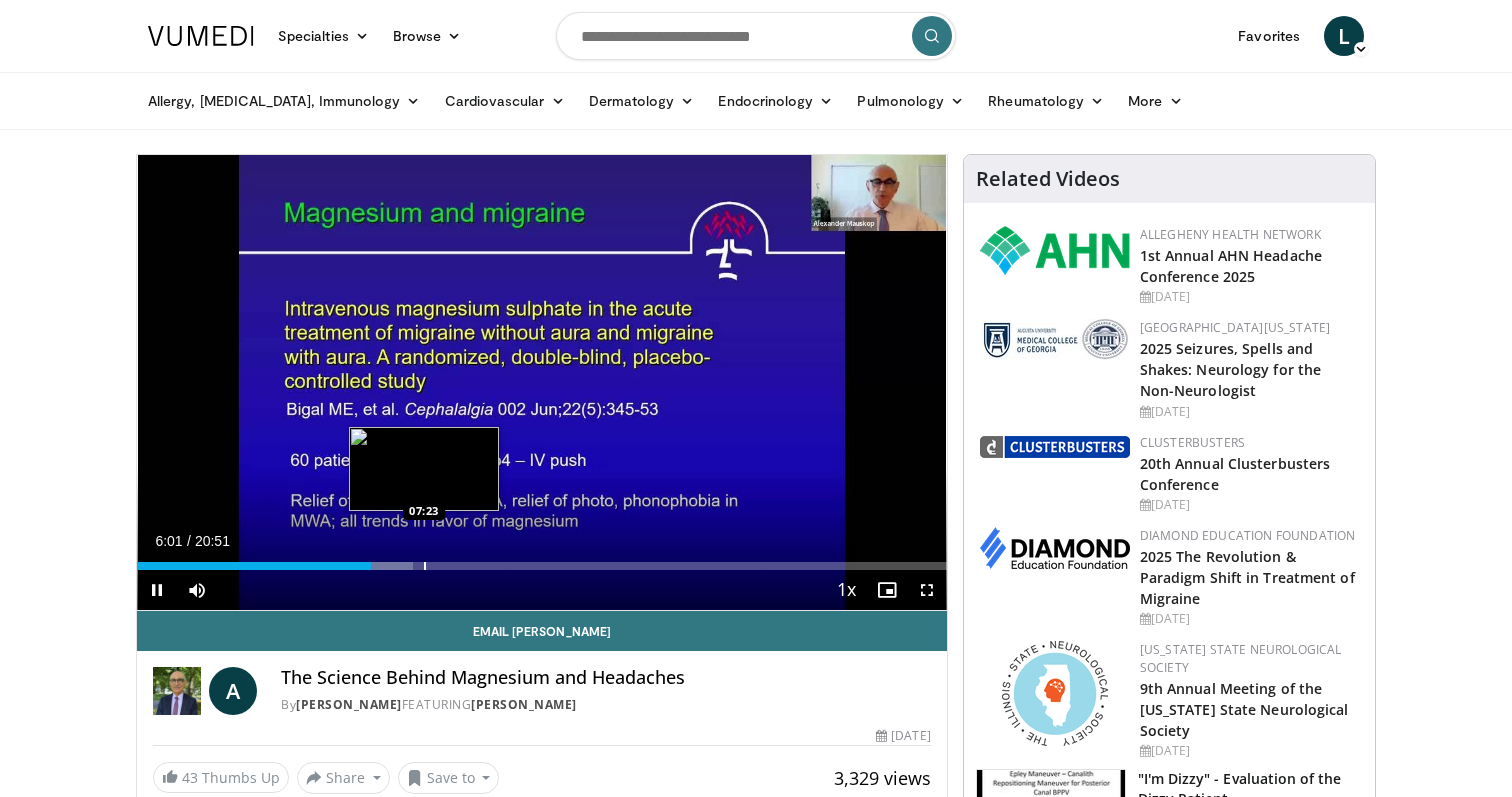 click at bounding box center (425, 566) 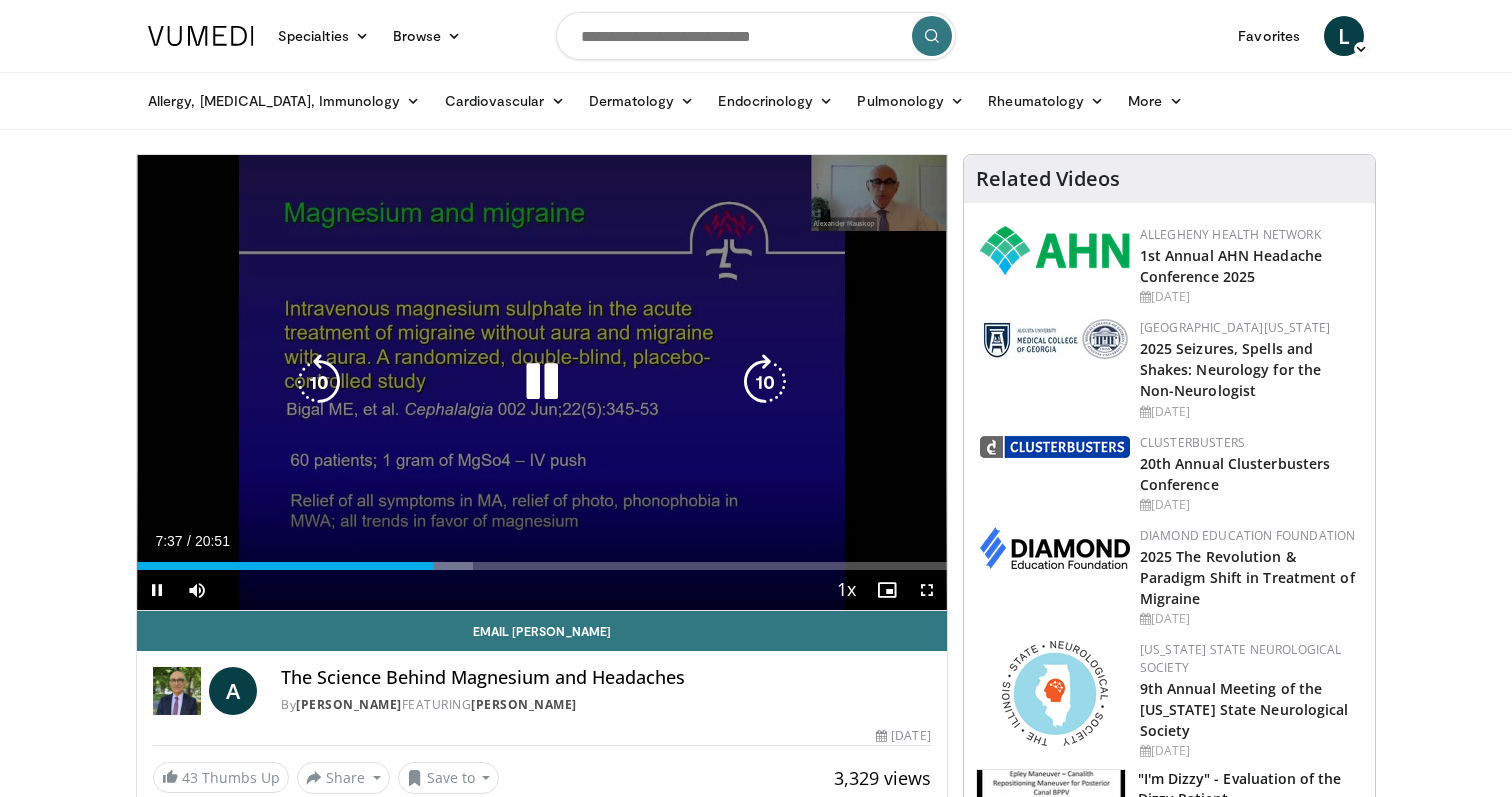 click at bounding box center [542, 382] 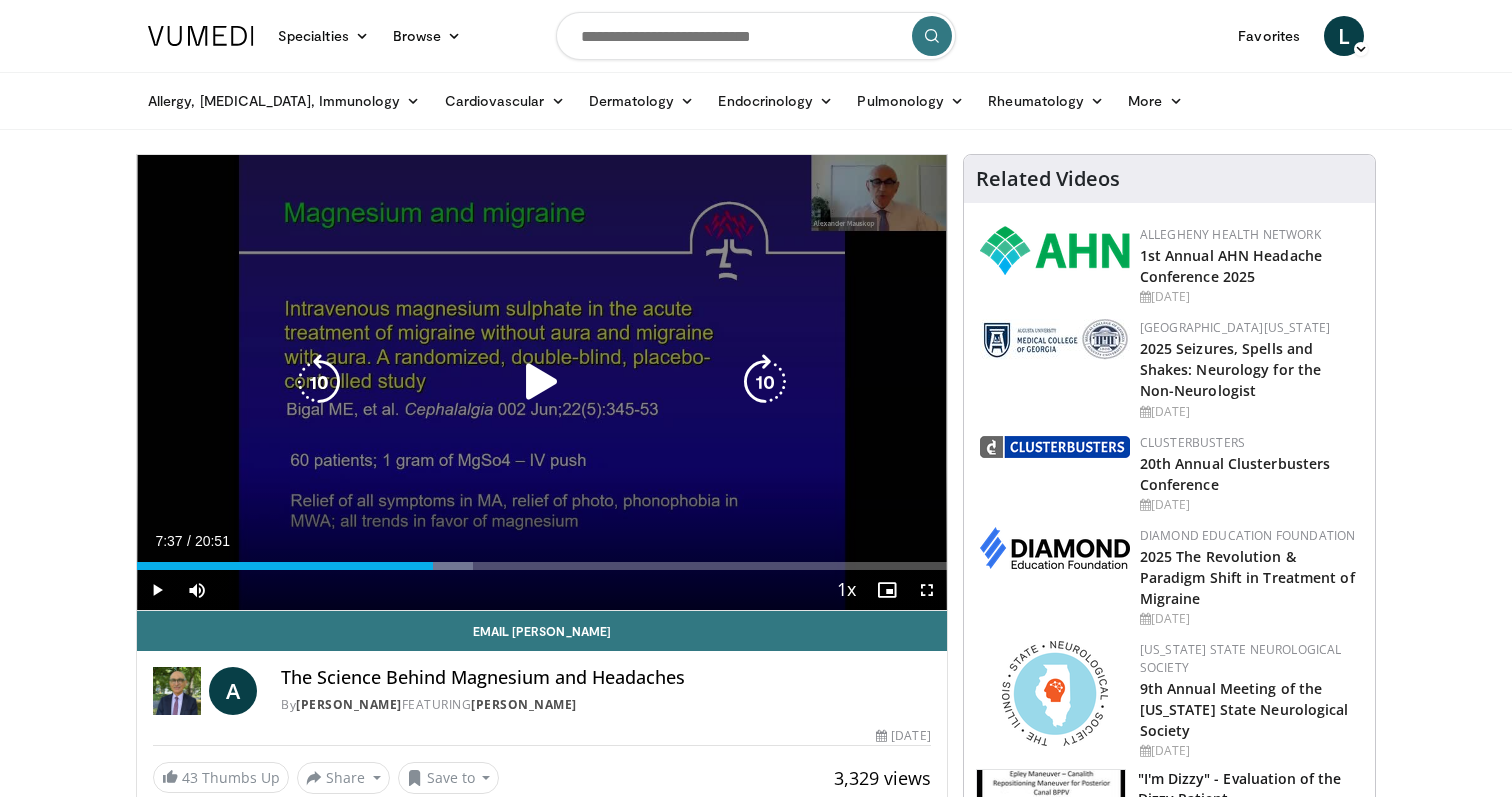 click at bounding box center [542, 382] 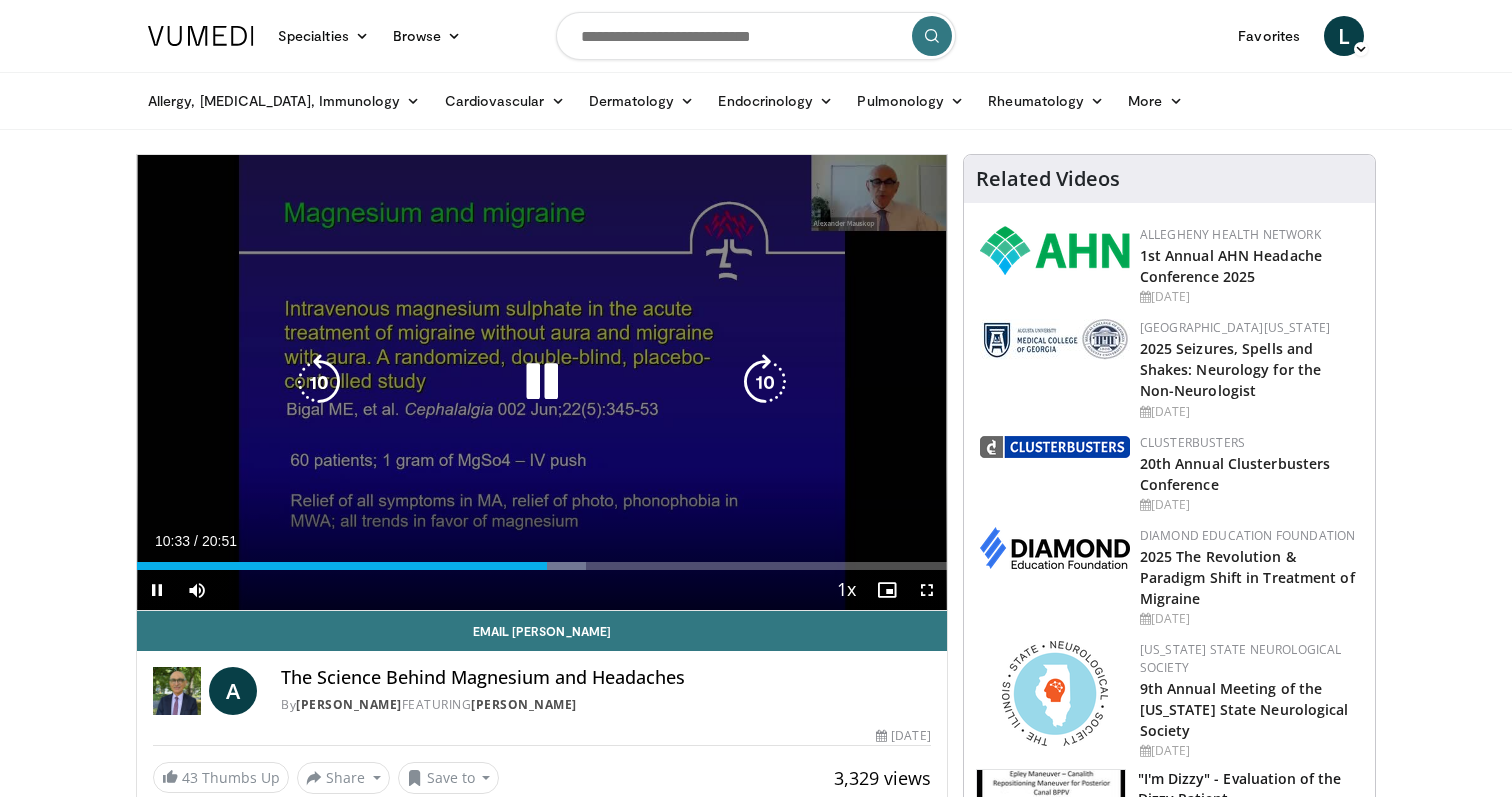 click at bounding box center [542, 382] 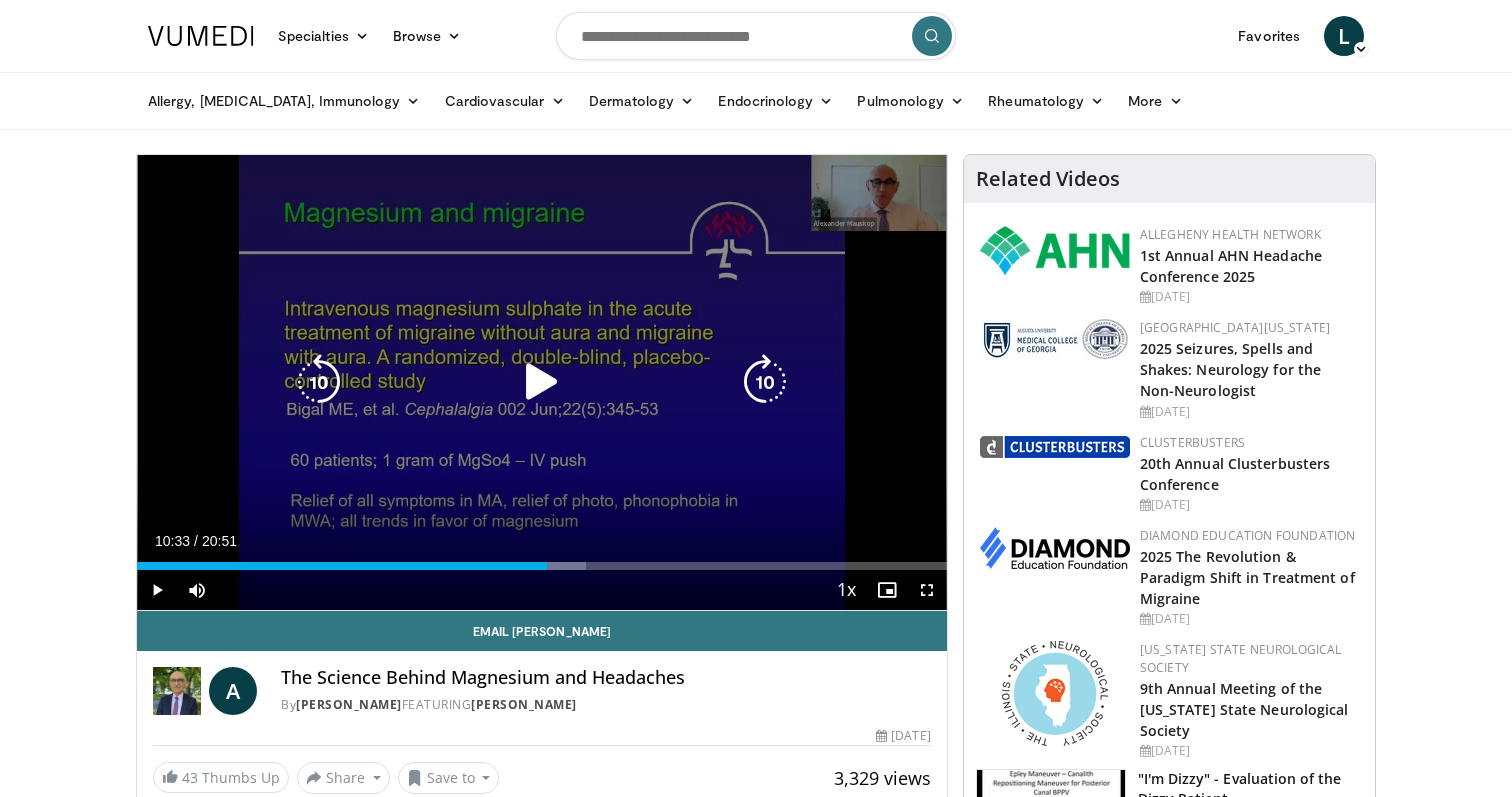 click at bounding box center [542, 382] 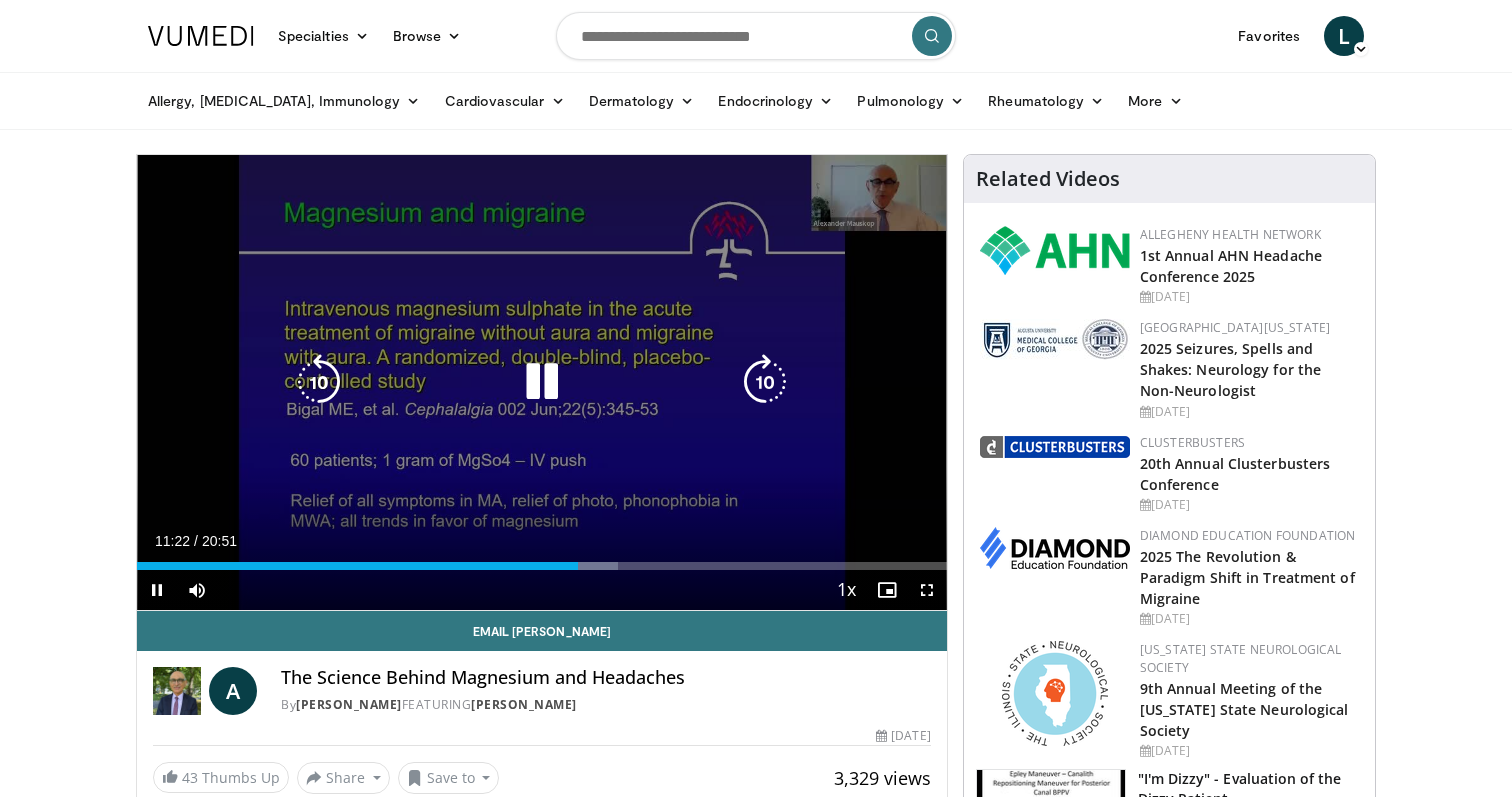 click at bounding box center (542, 382) 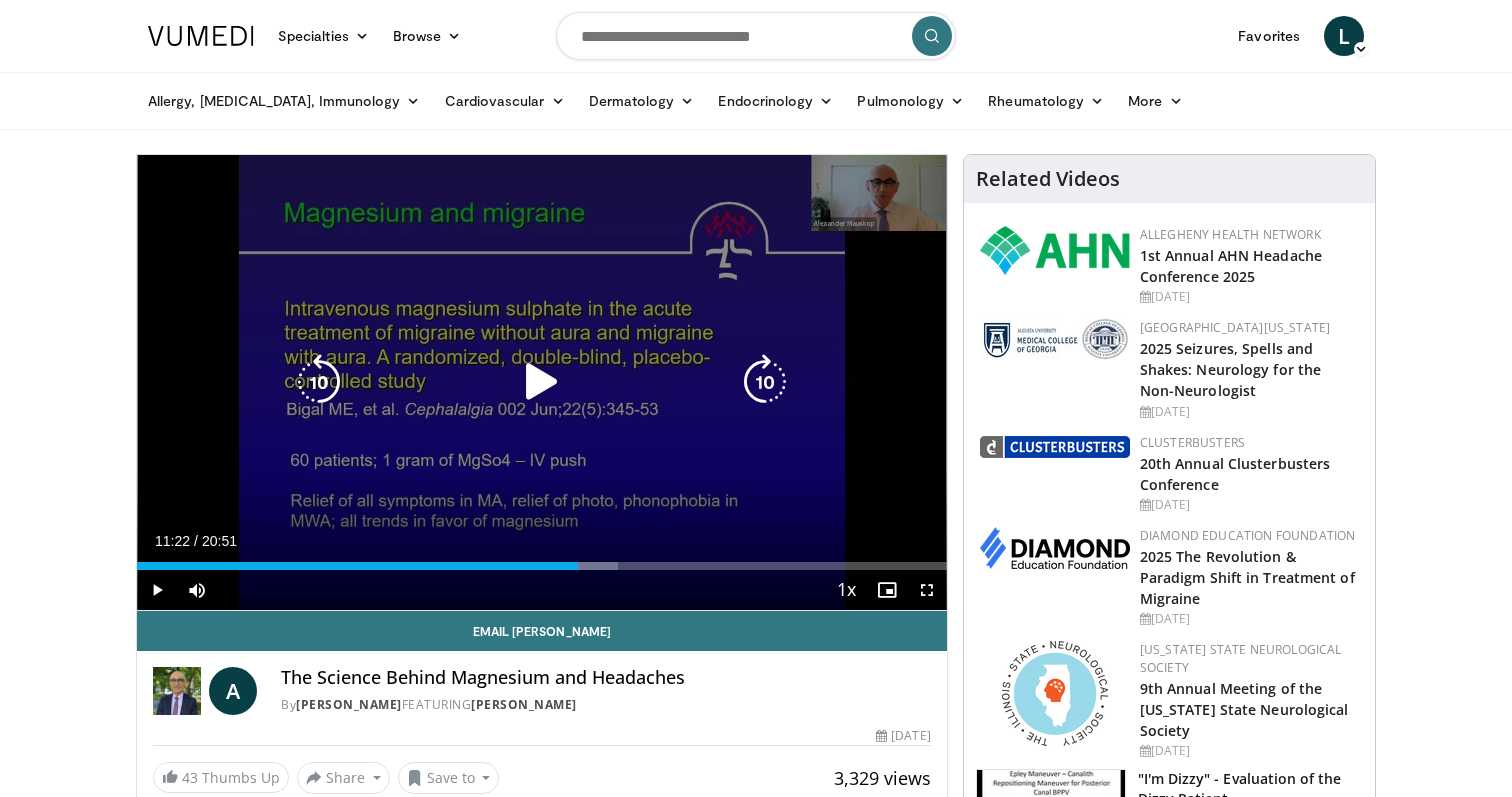 click at bounding box center [542, 382] 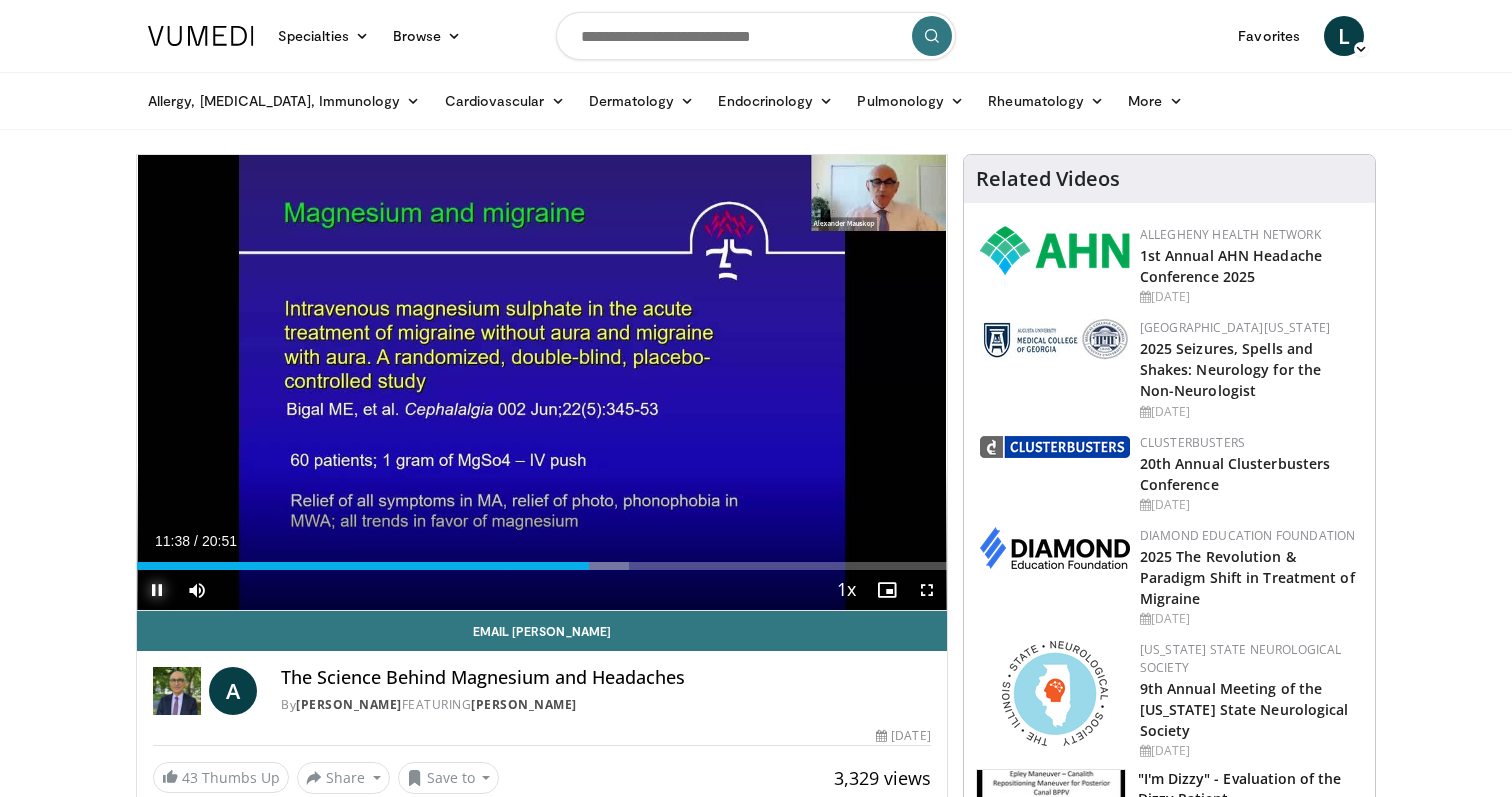 click at bounding box center (157, 590) 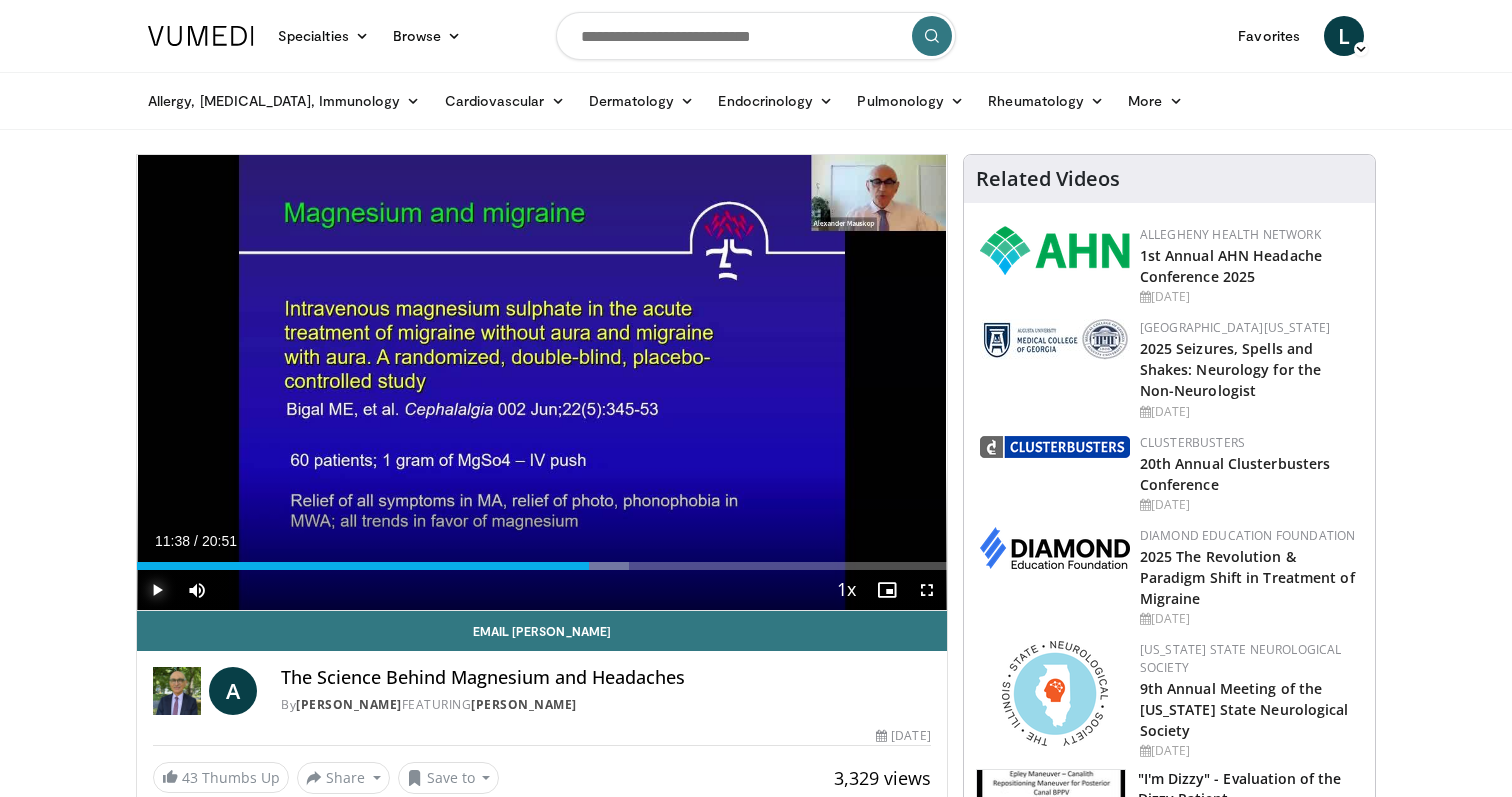 click at bounding box center [157, 590] 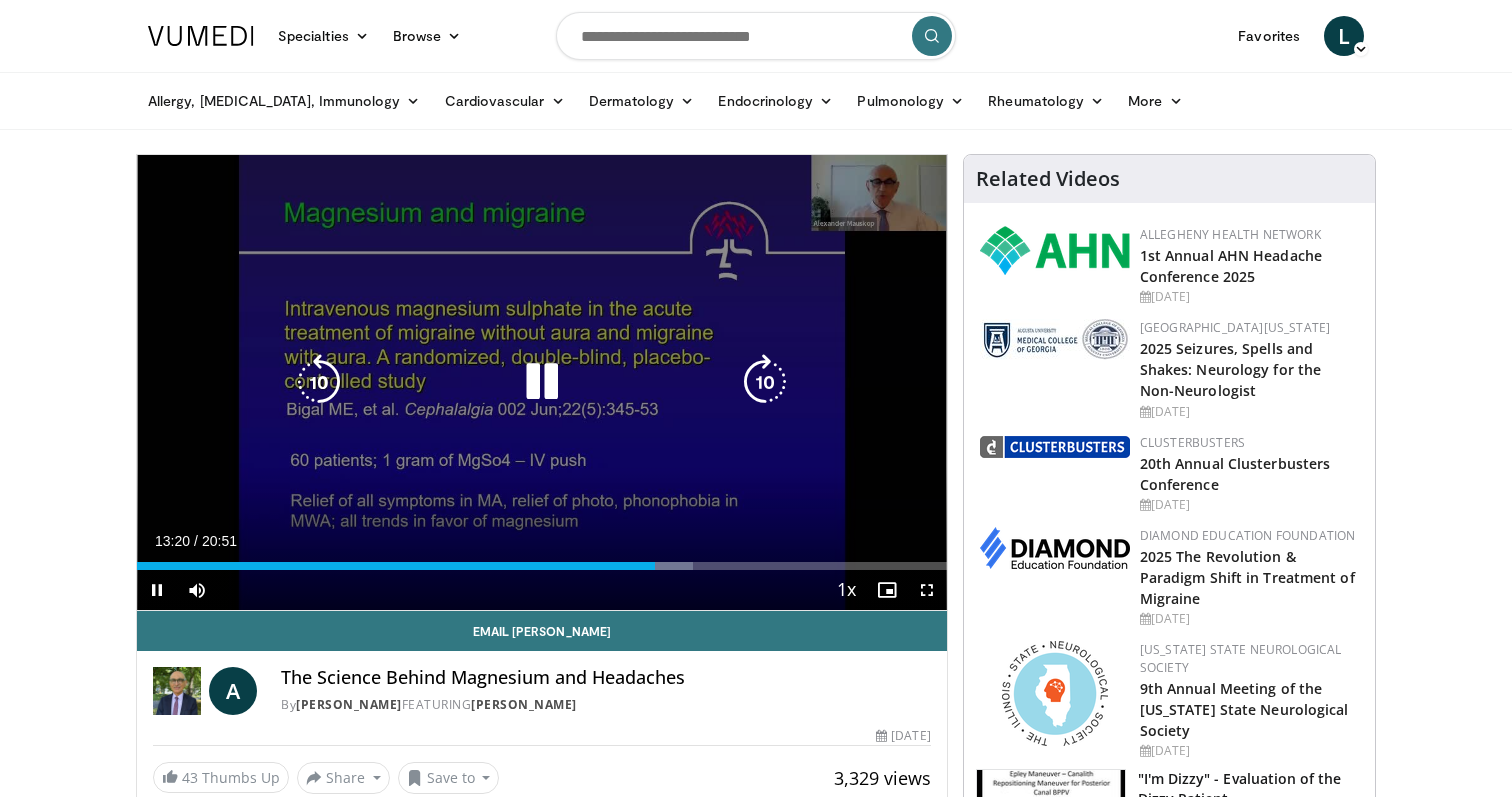 click at bounding box center (542, 382) 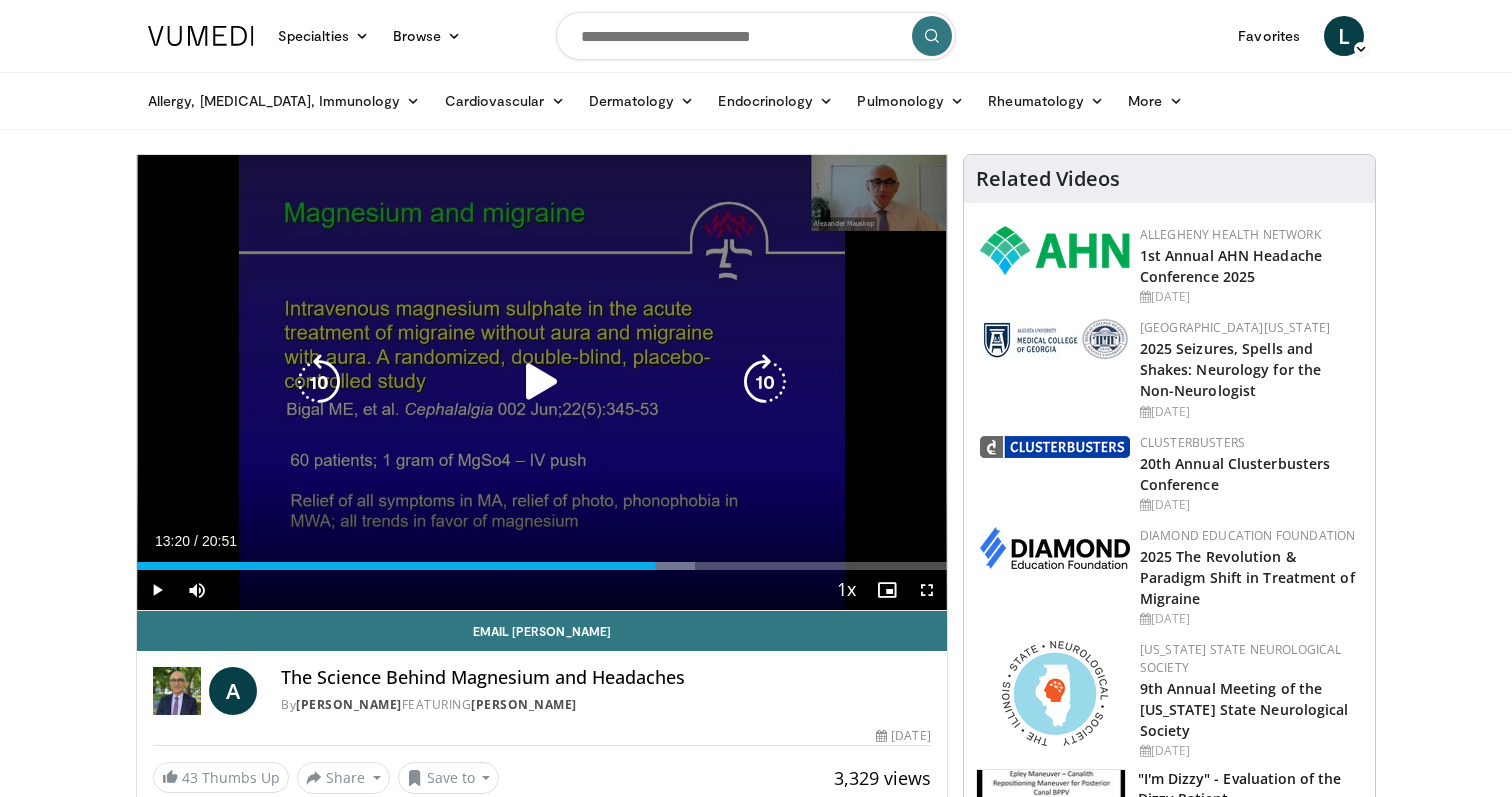 click at bounding box center (542, 382) 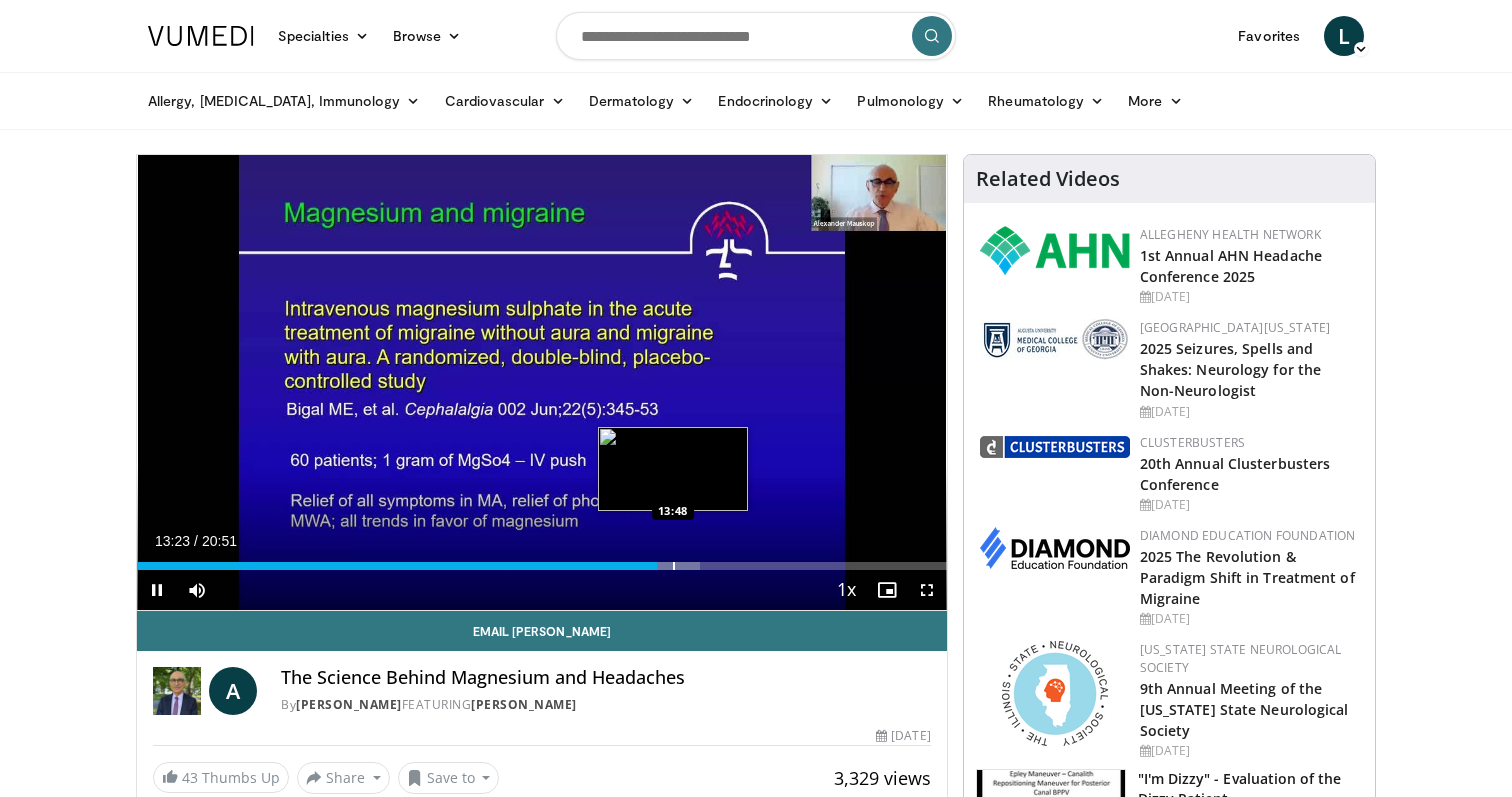 click at bounding box center (674, 566) 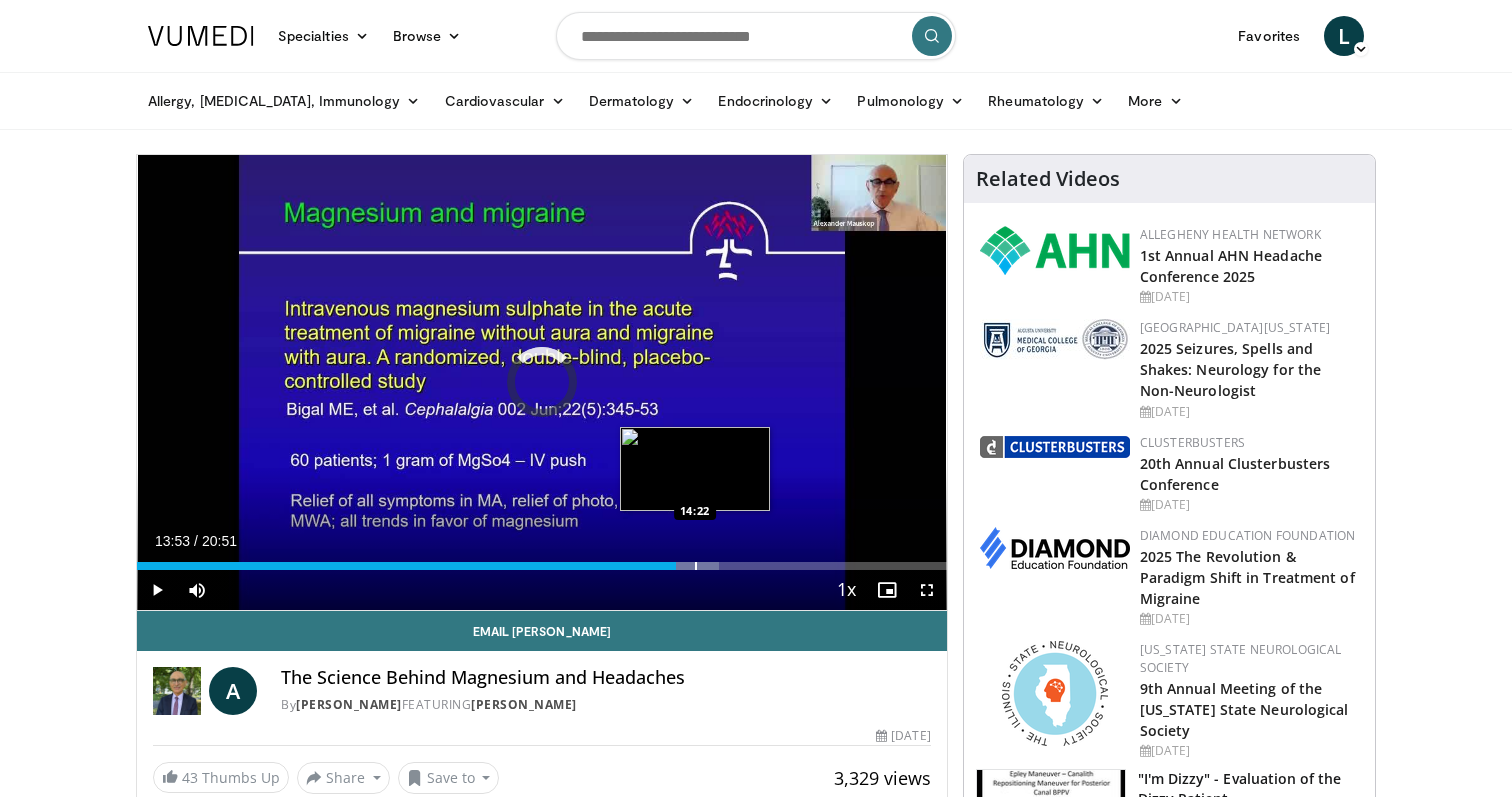 click at bounding box center (696, 566) 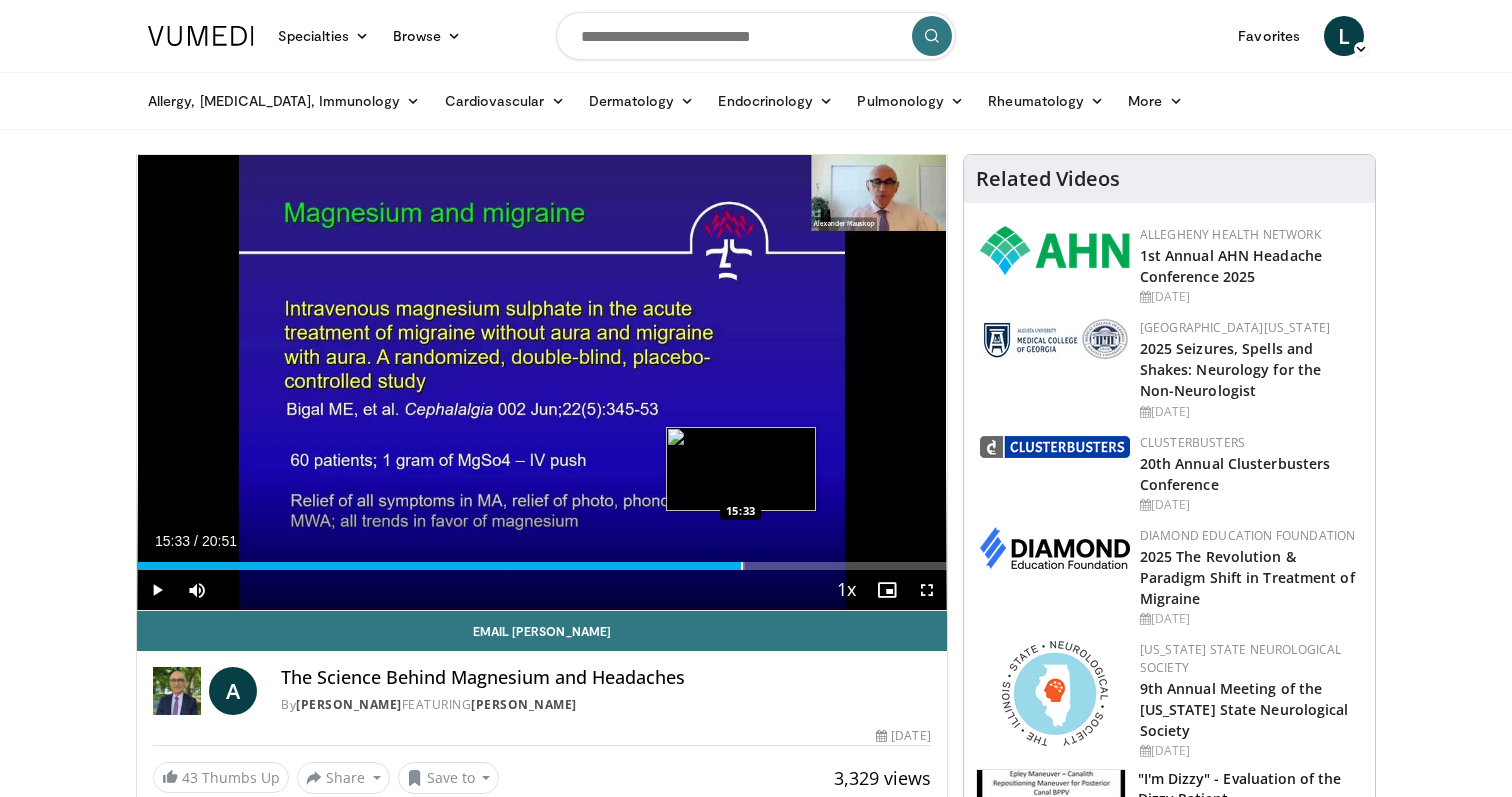 click at bounding box center (742, 566) 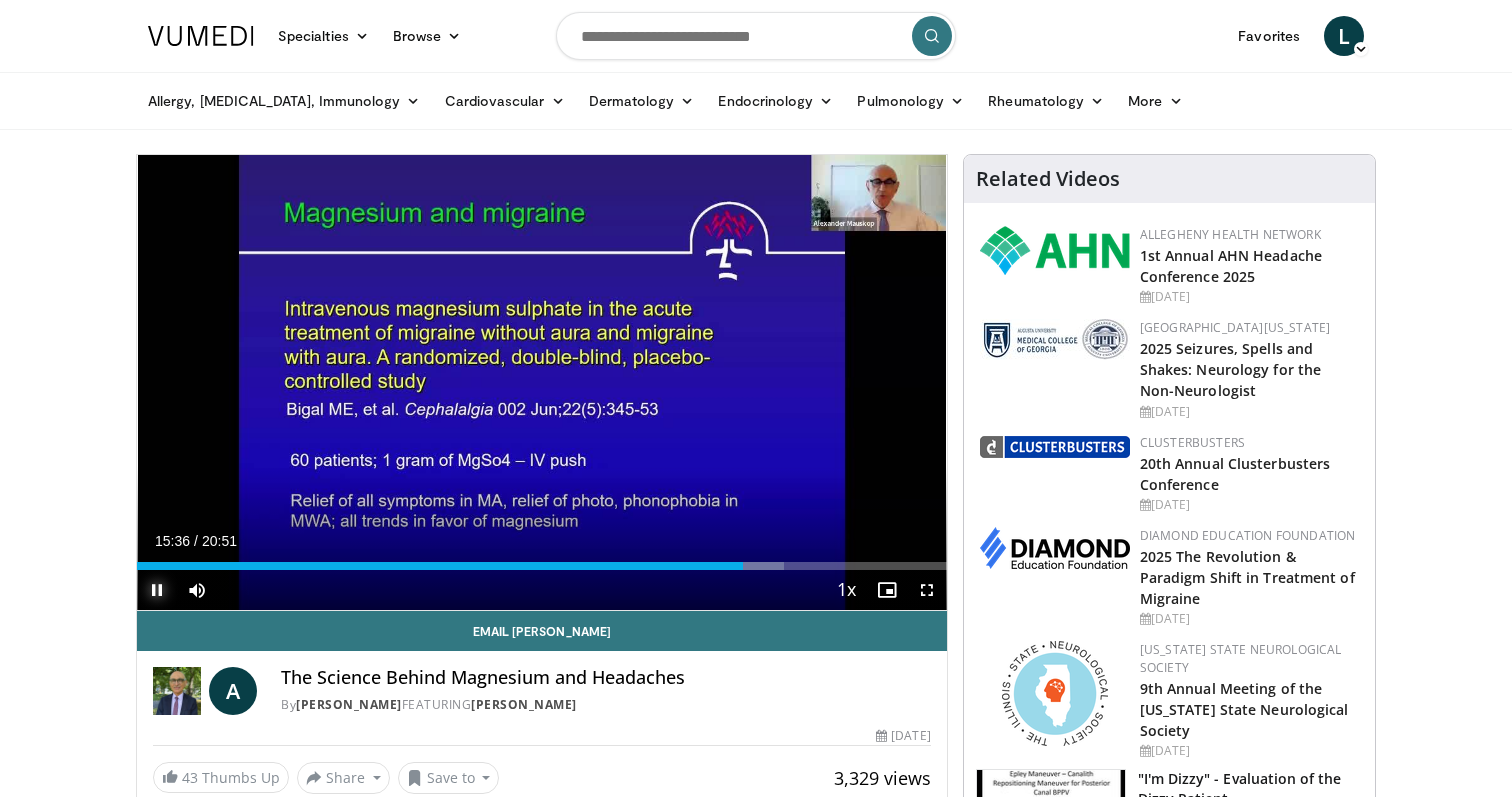 click at bounding box center (157, 590) 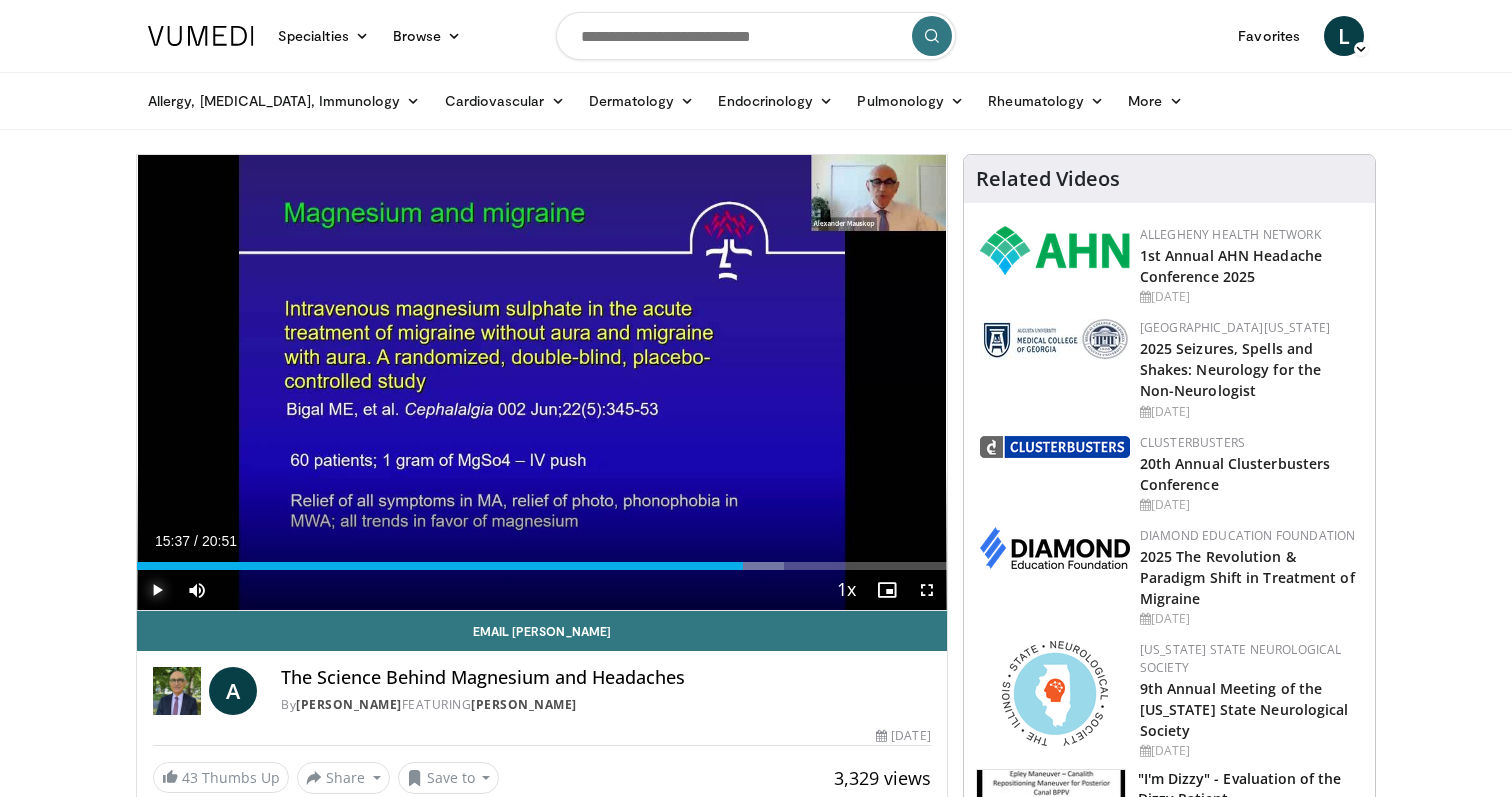 click at bounding box center [157, 590] 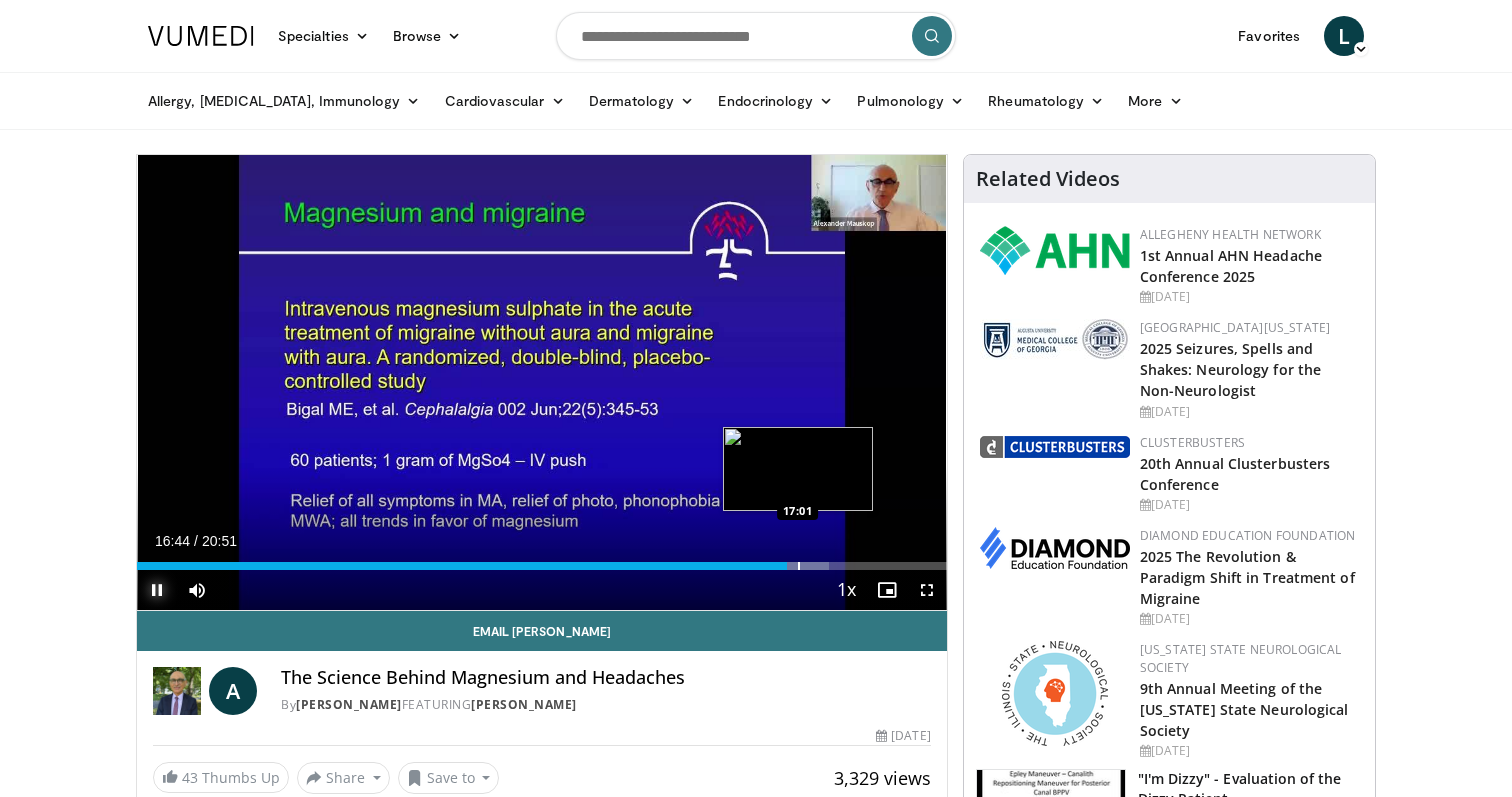 click at bounding box center [799, 566] 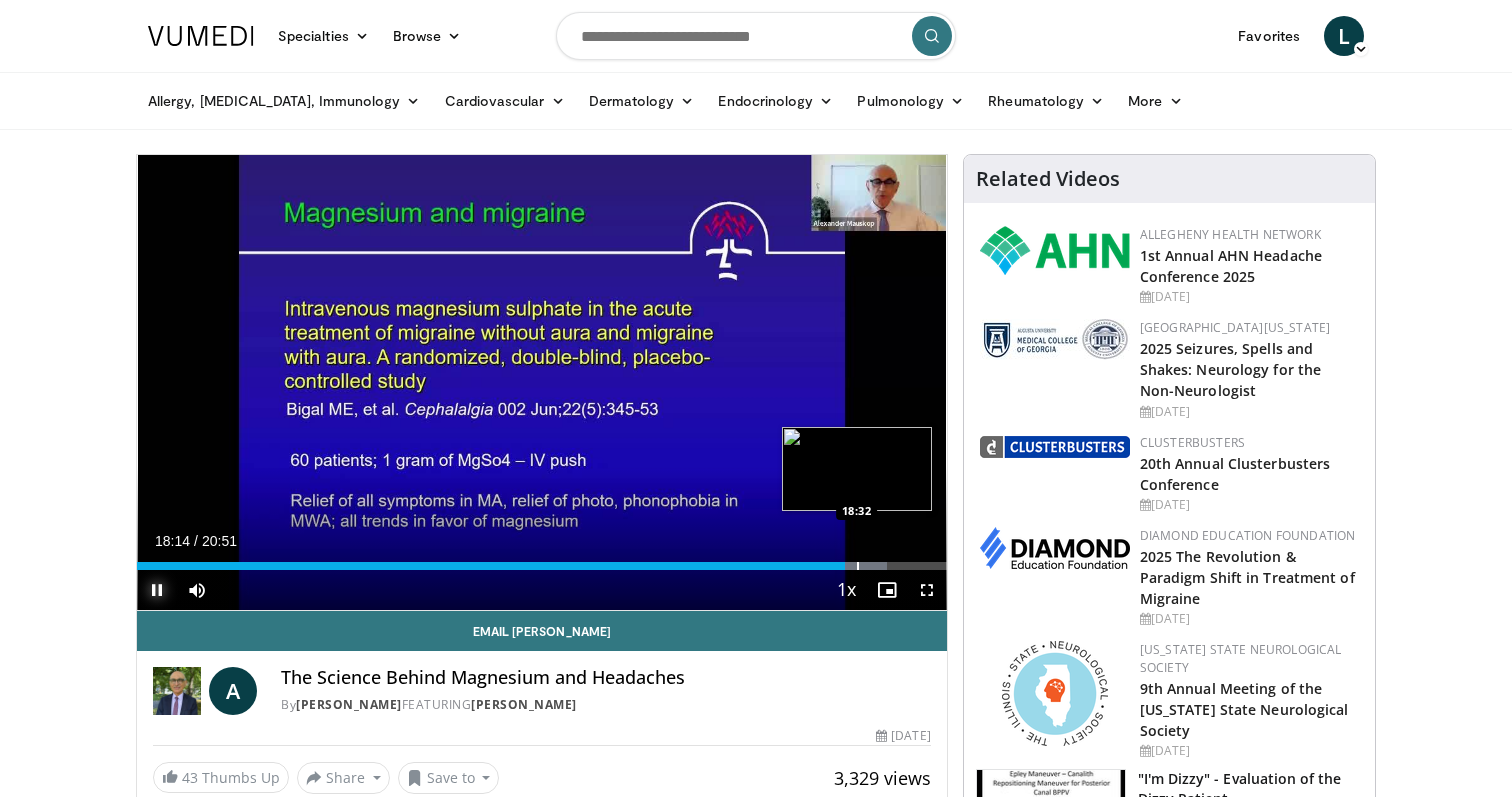 click at bounding box center (858, 566) 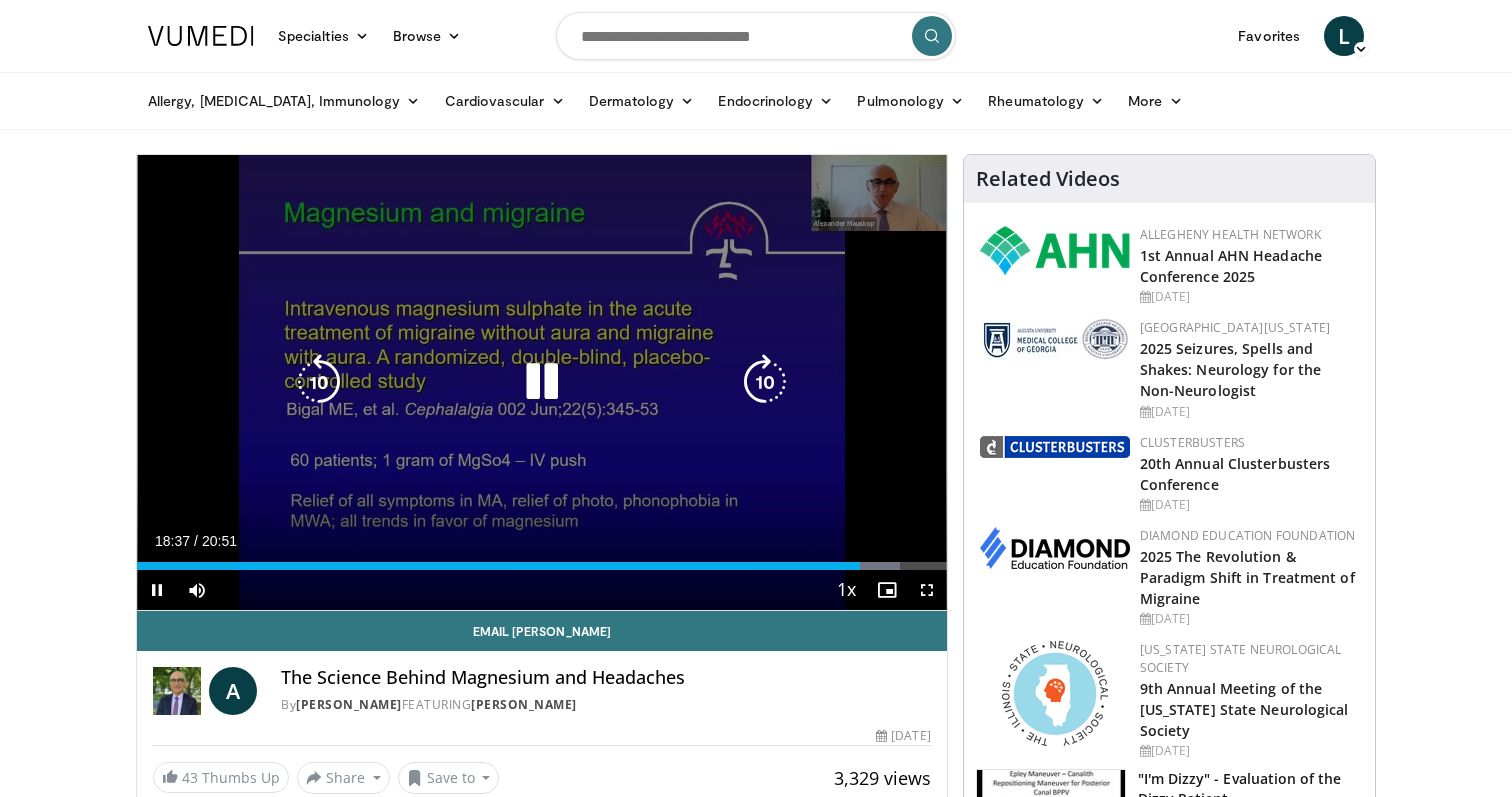 click at bounding box center [542, 382] 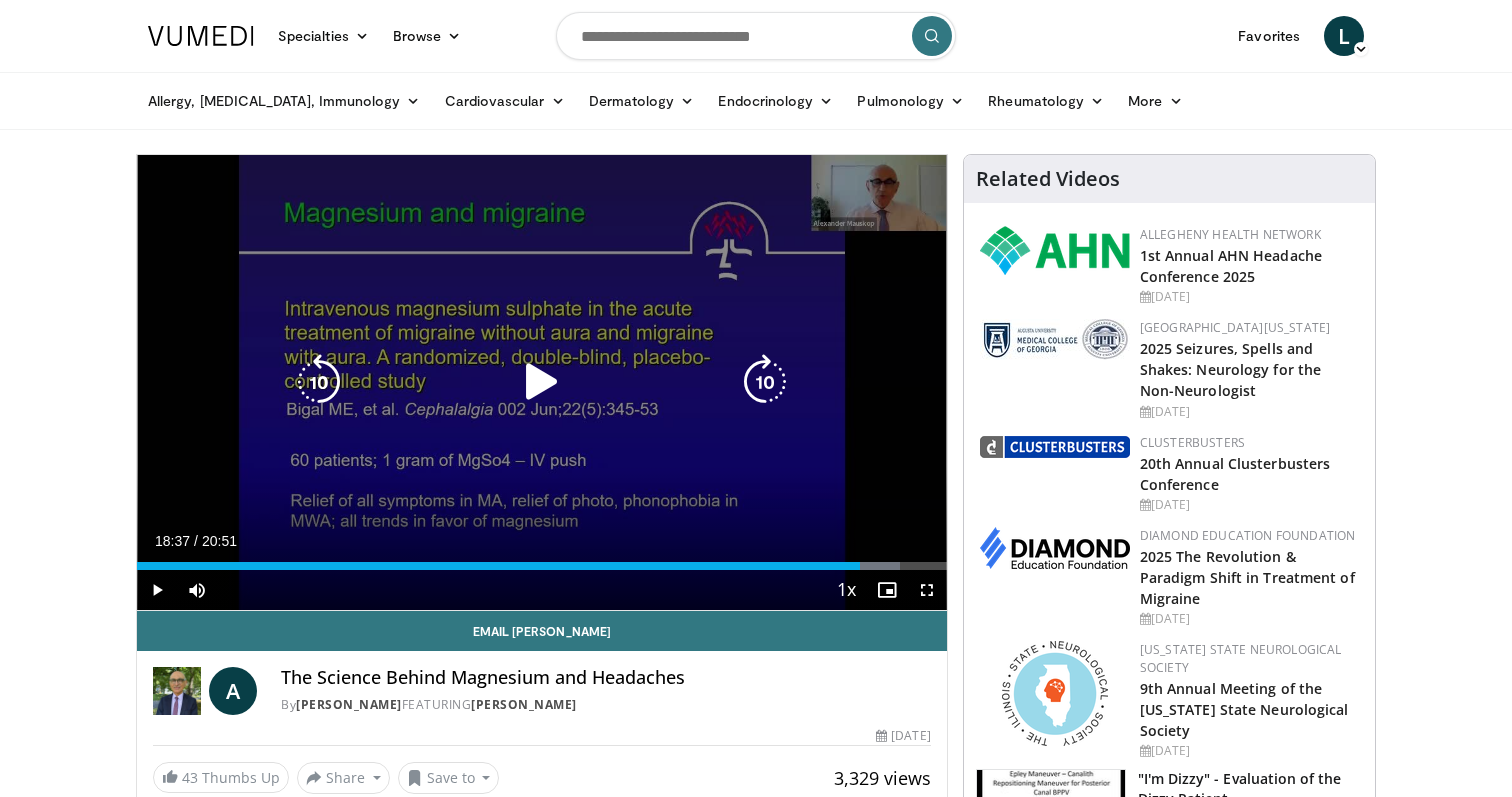click at bounding box center (542, 382) 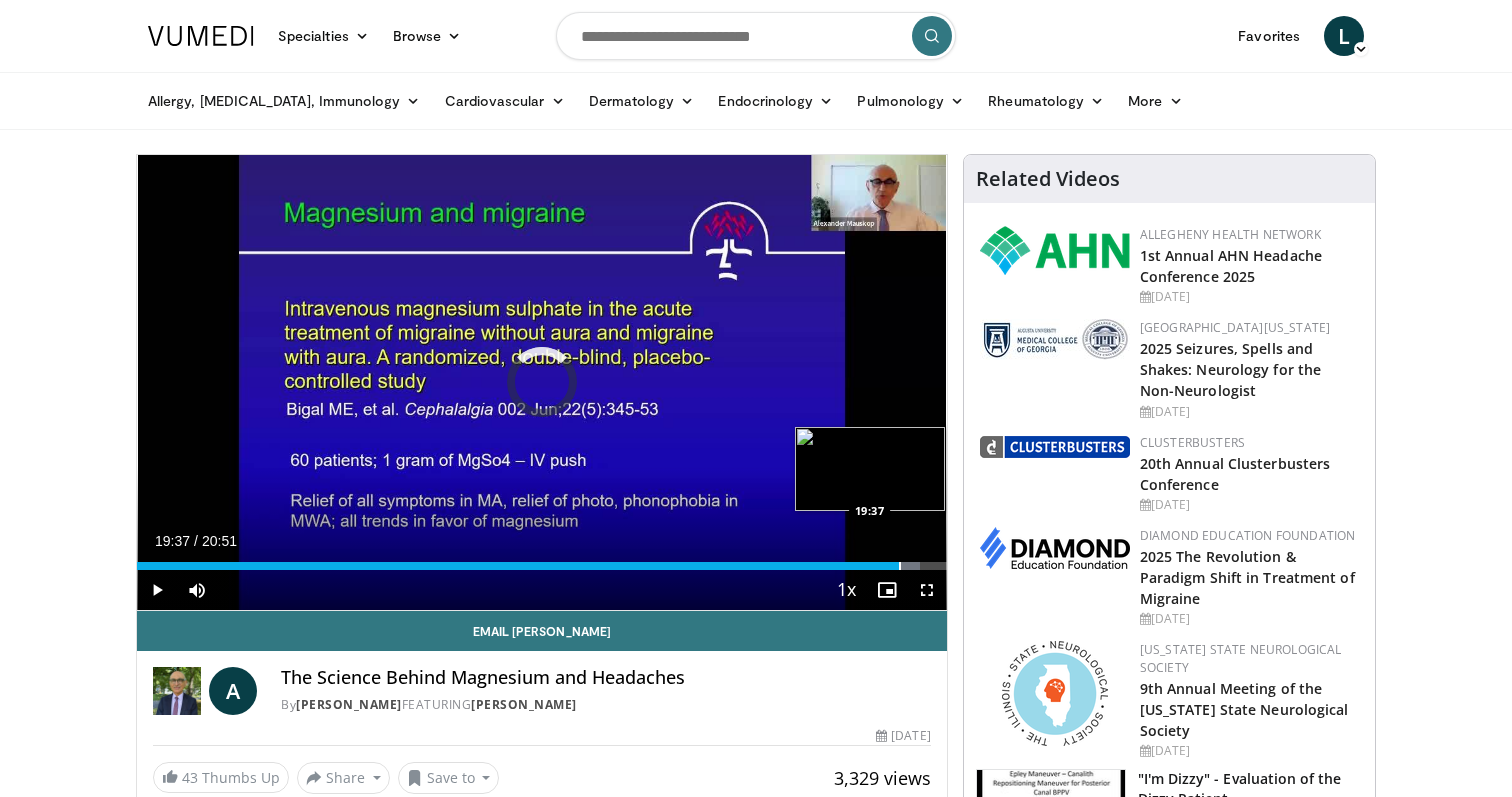 click at bounding box center (900, 566) 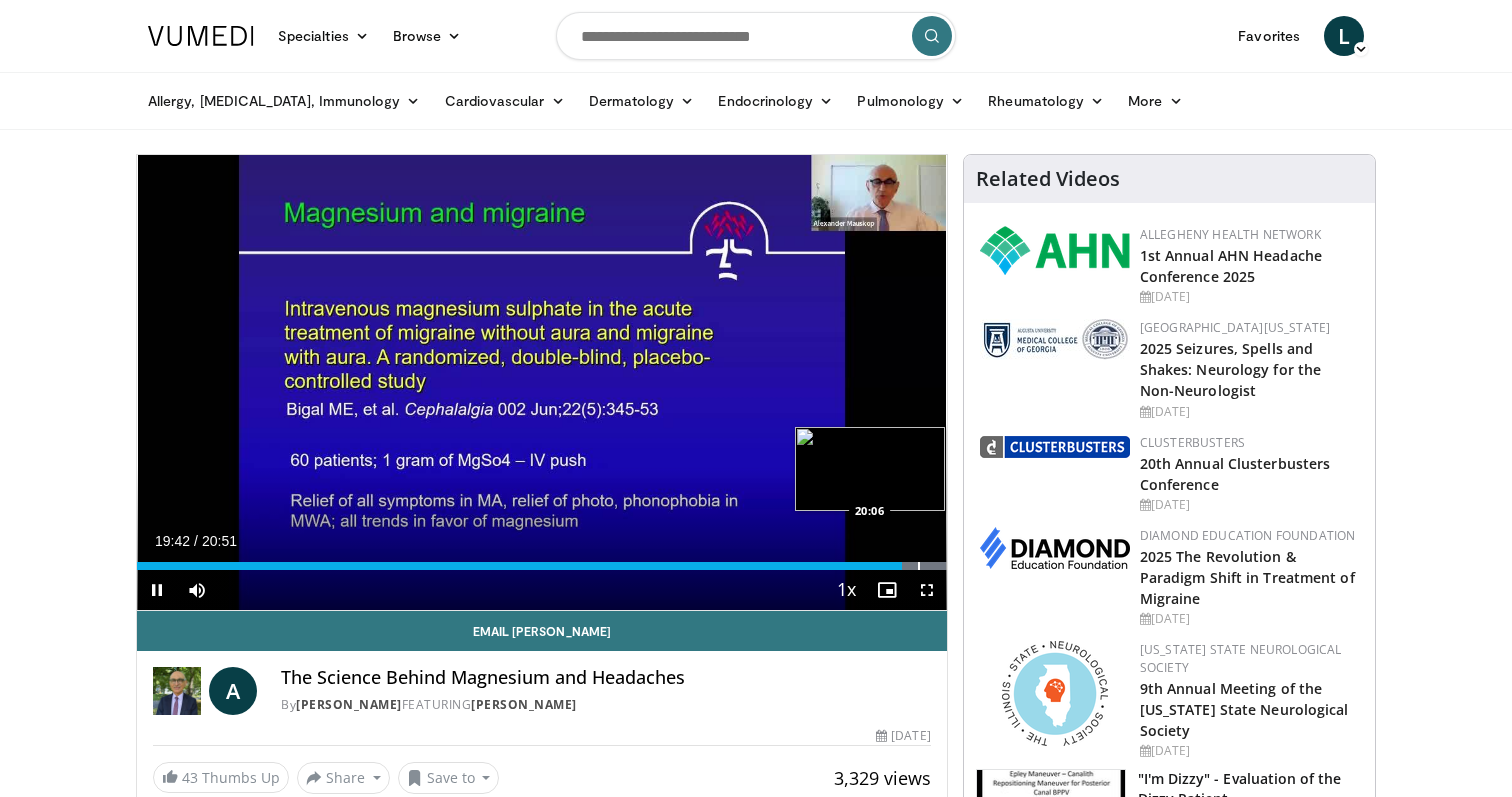 click at bounding box center [919, 566] 